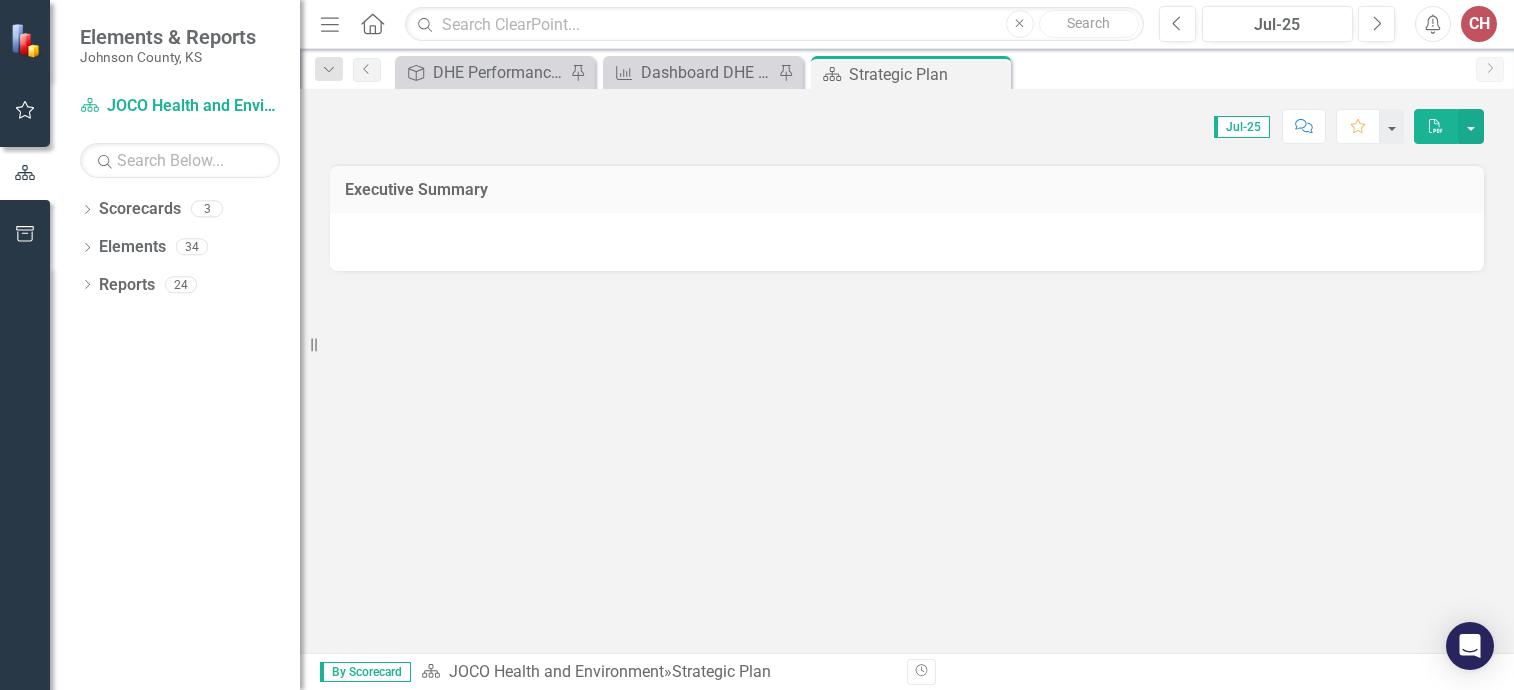 scroll, scrollTop: 0, scrollLeft: 0, axis: both 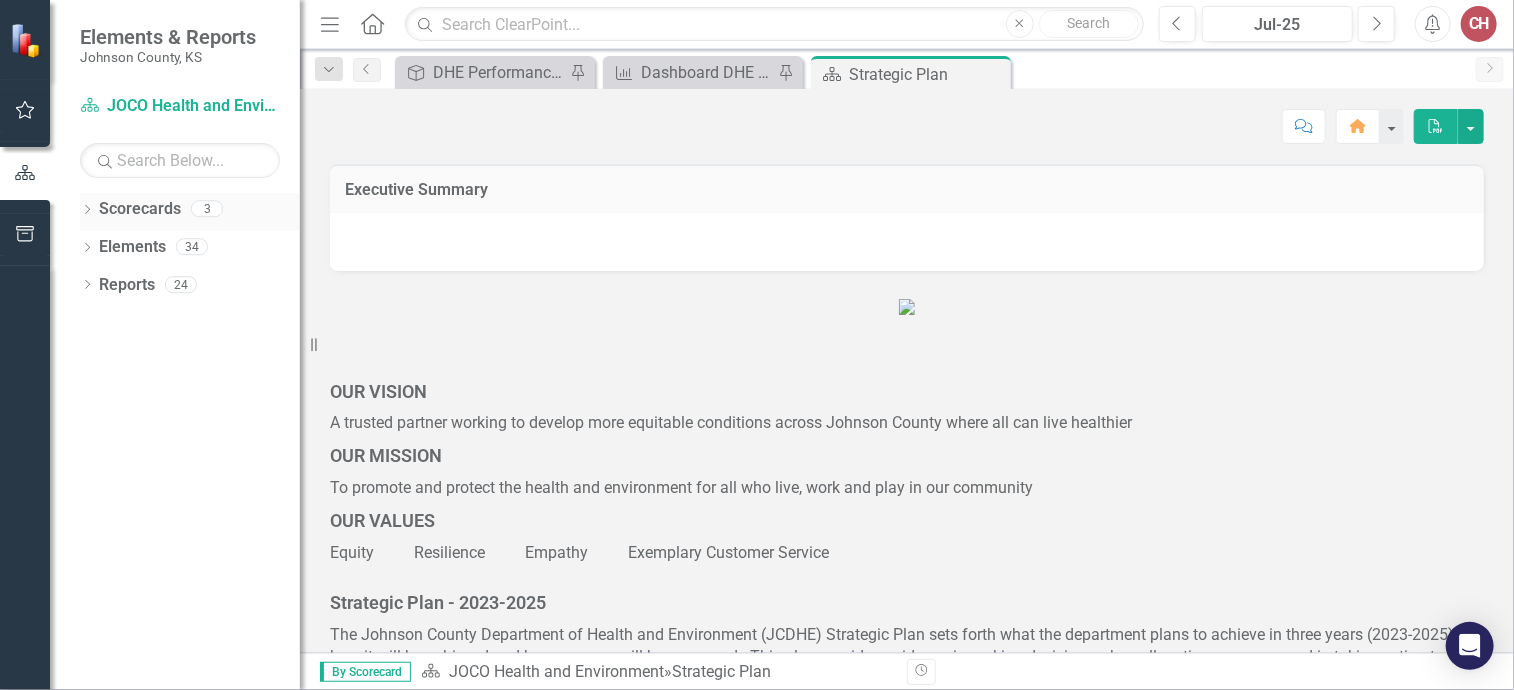 click on "Dropdown" 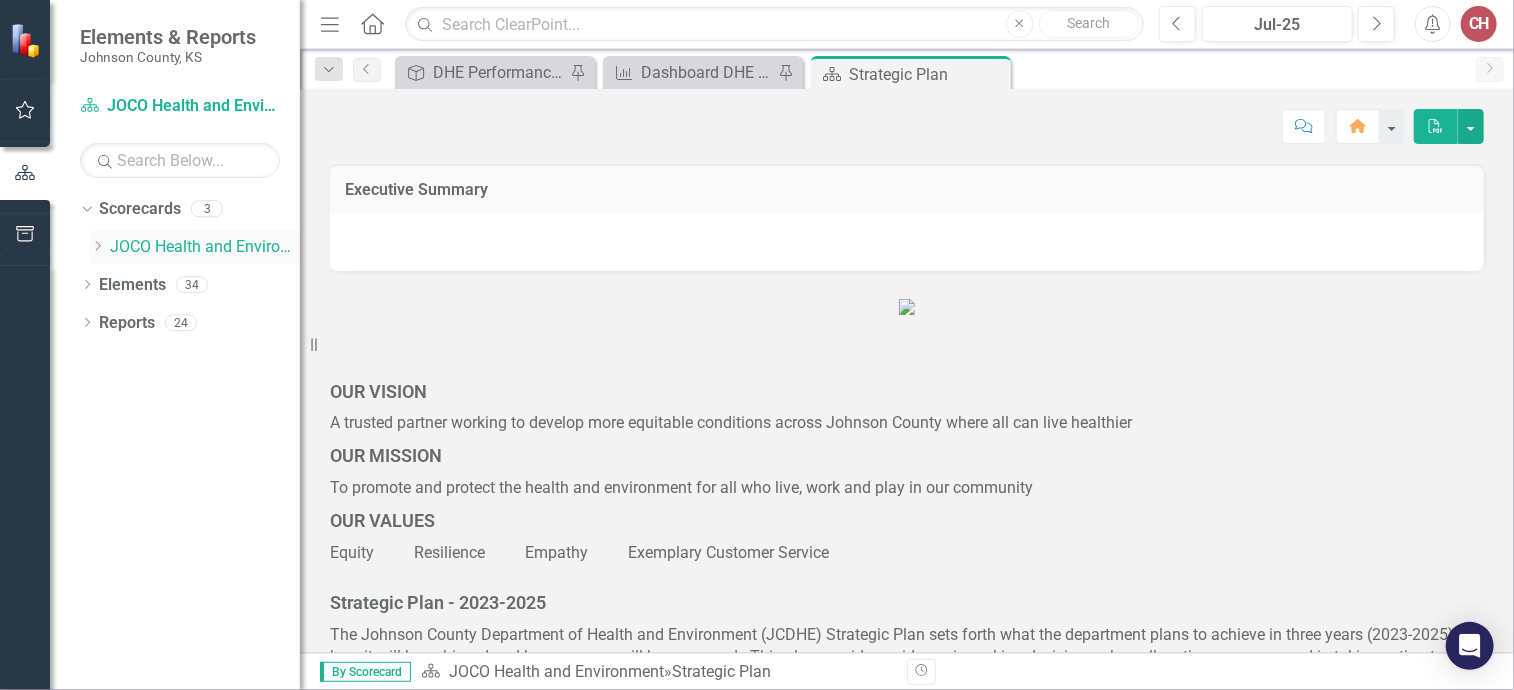 click on "Dropdown" 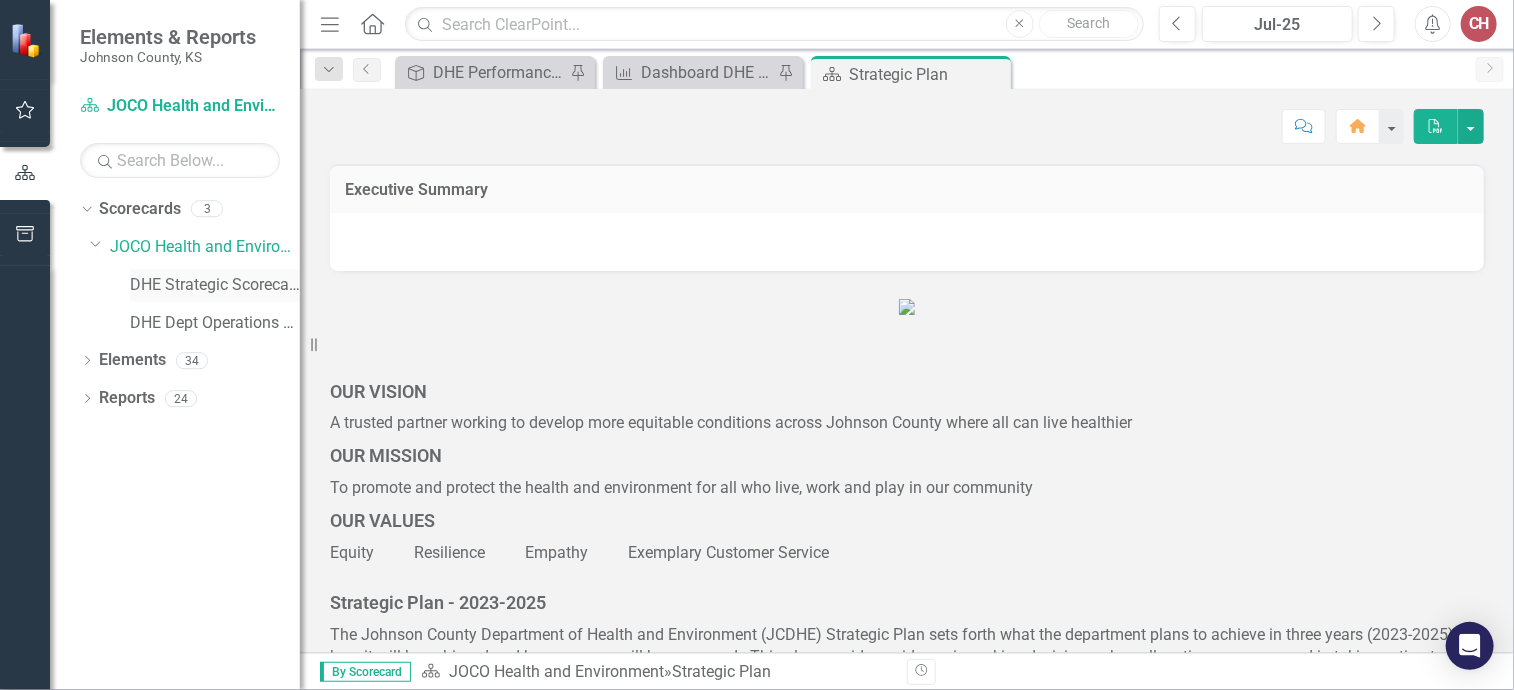 click on "DHE Strategic Scorecard-Current Year's Plan" at bounding box center [215, 285] 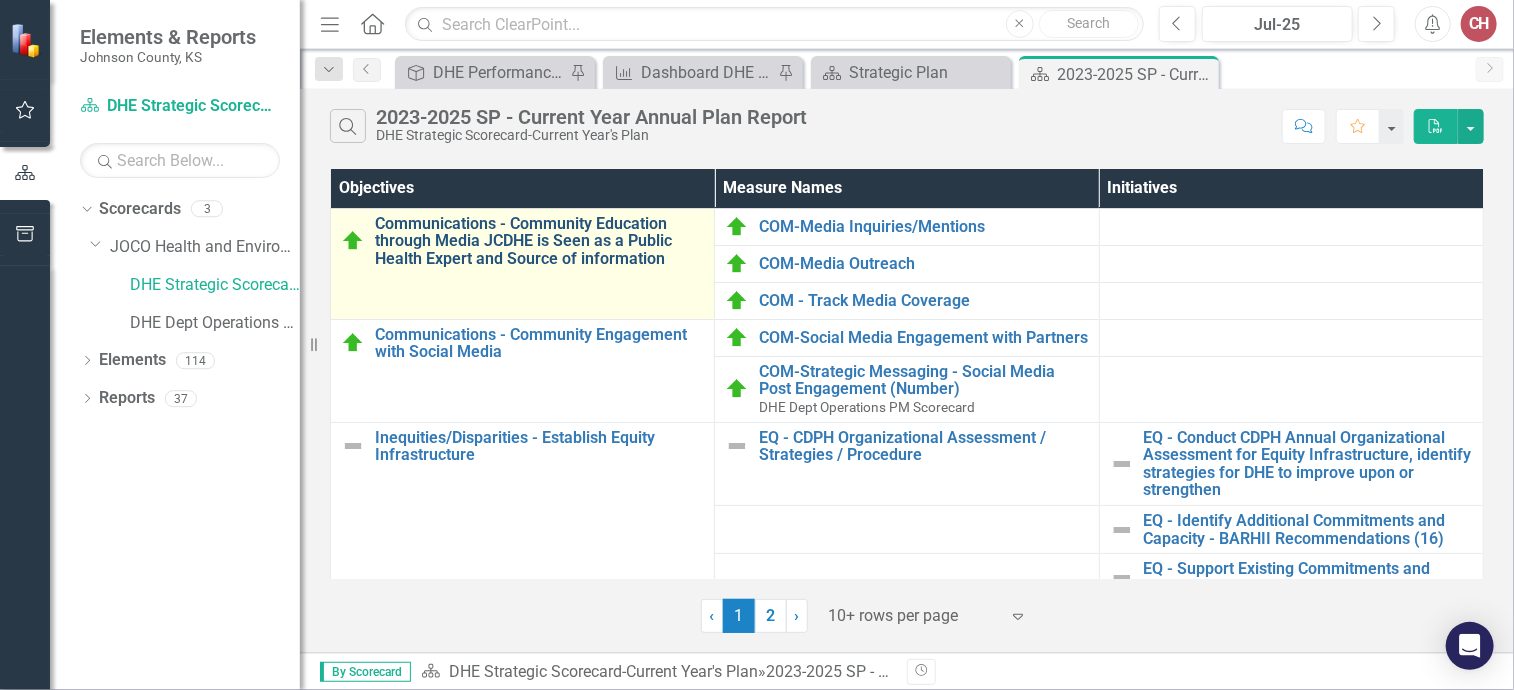 click on "Communications - Community Education through  Media JCDHE is Seen as a Public  Health Expert and Source of  information" at bounding box center [539, 241] 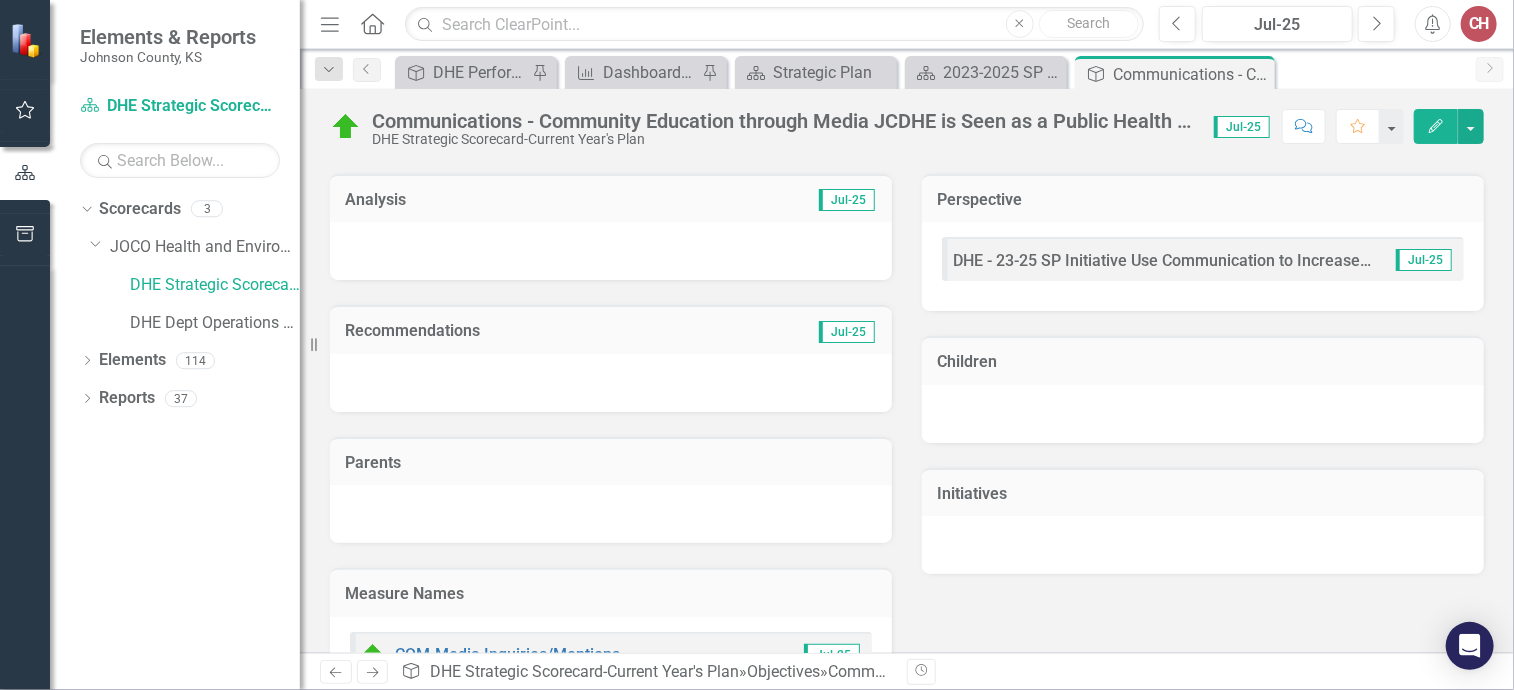 scroll, scrollTop: 0, scrollLeft: 0, axis: both 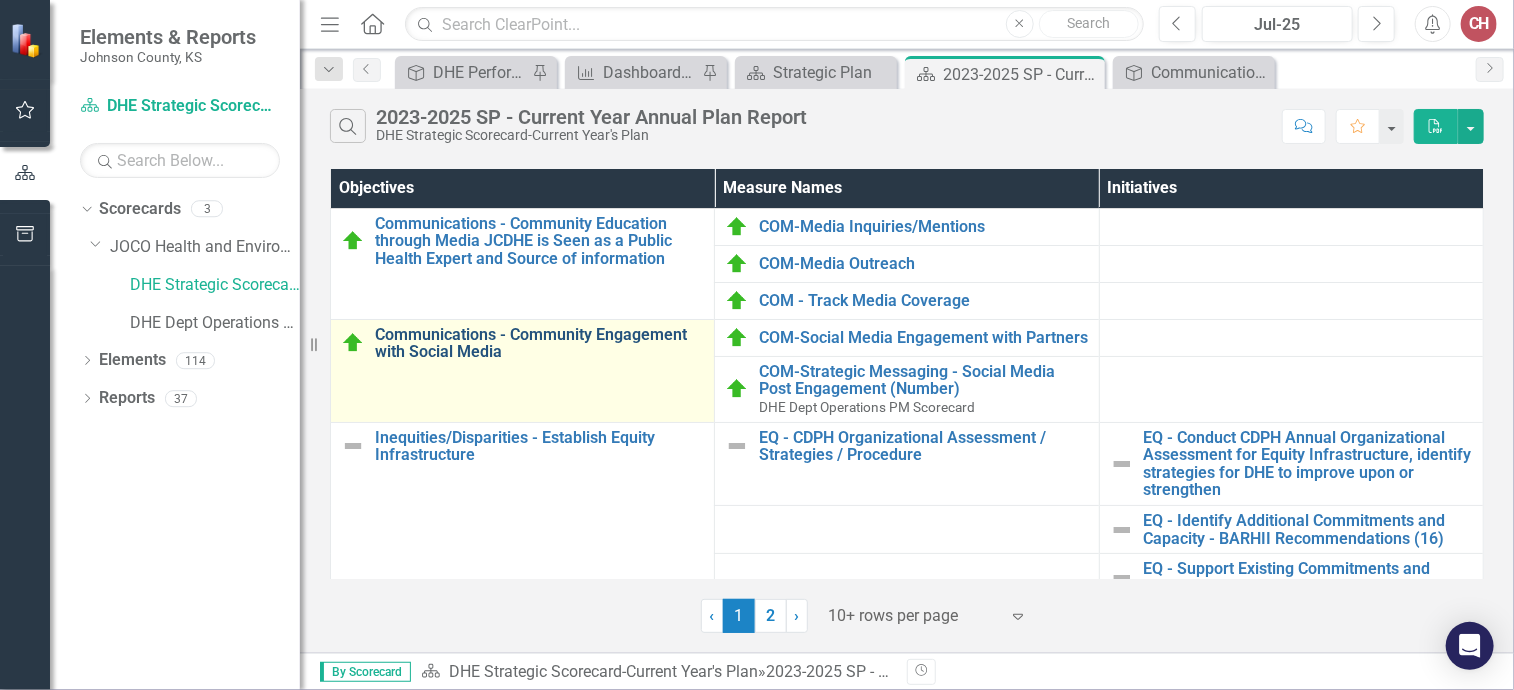 click on "Communications - Community Engagement with  Social Media" at bounding box center (539, 343) 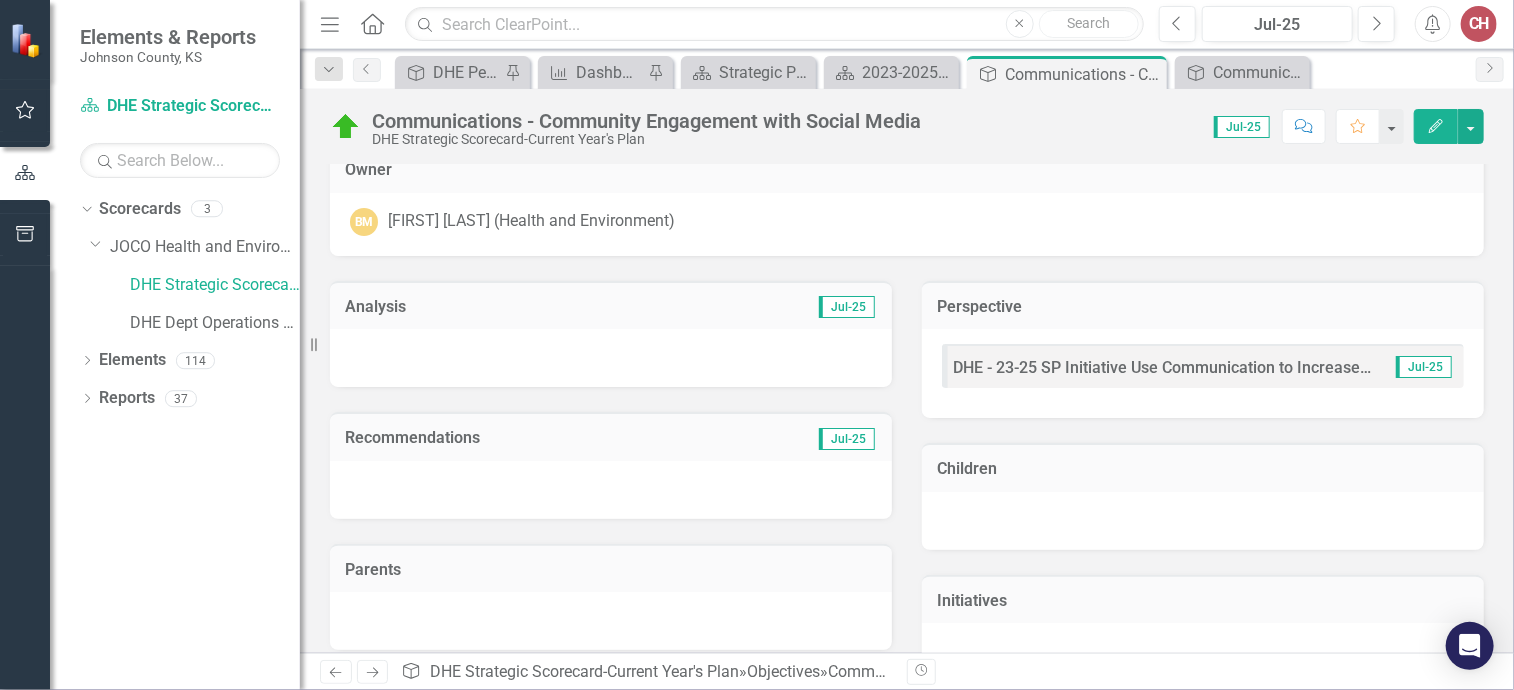 scroll, scrollTop: 0, scrollLeft: 0, axis: both 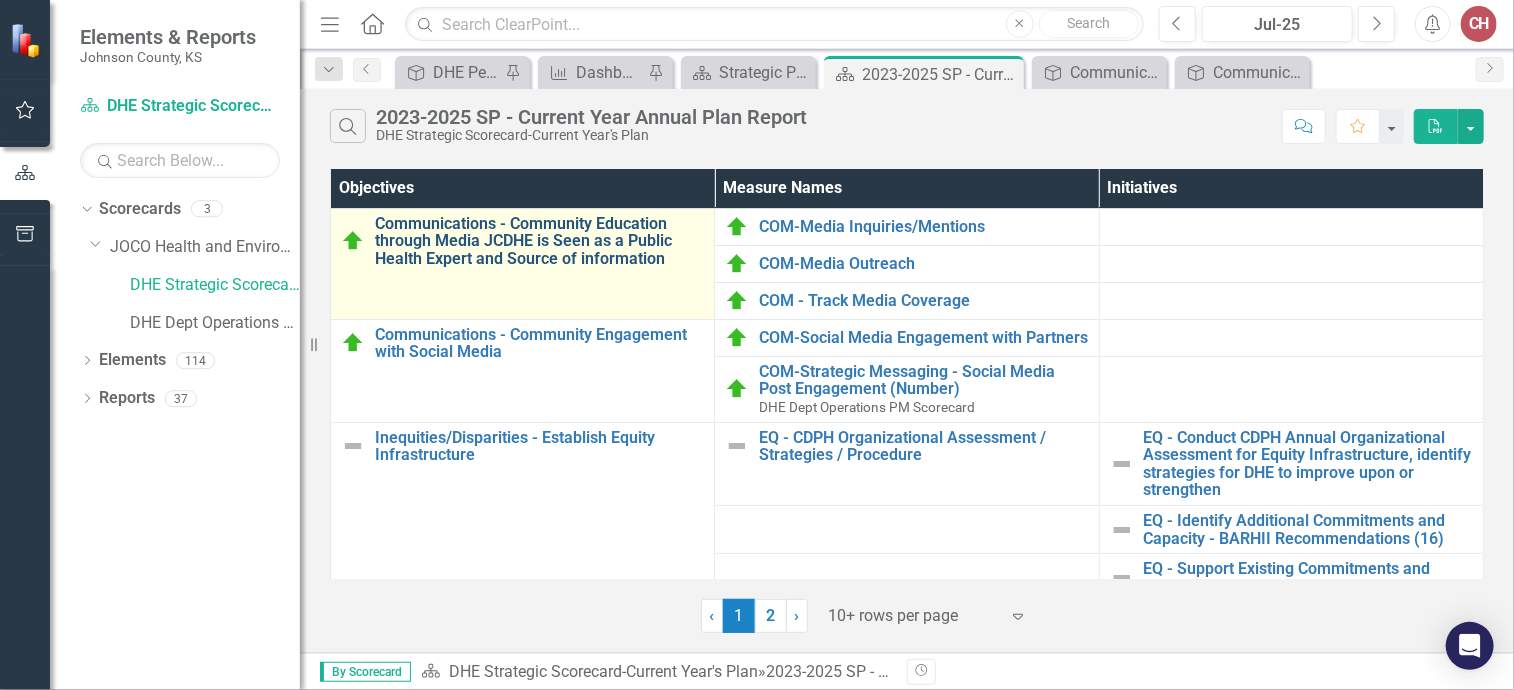 click on "Communications - Community Education through  Media JCDHE is Seen as a Public  Health Expert and Source of  information" at bounding box center [539, 241] 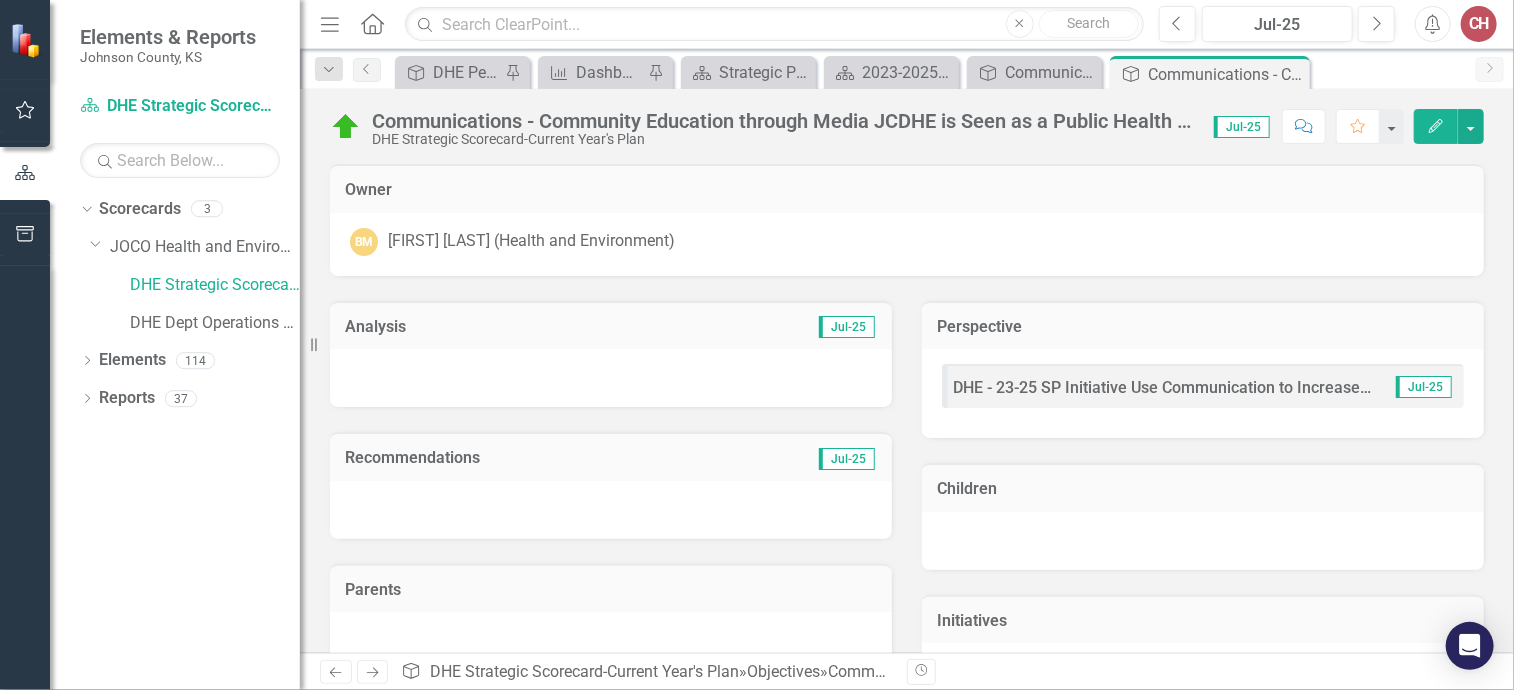 click on "Jul-25" at bounding box center [1242, 127] 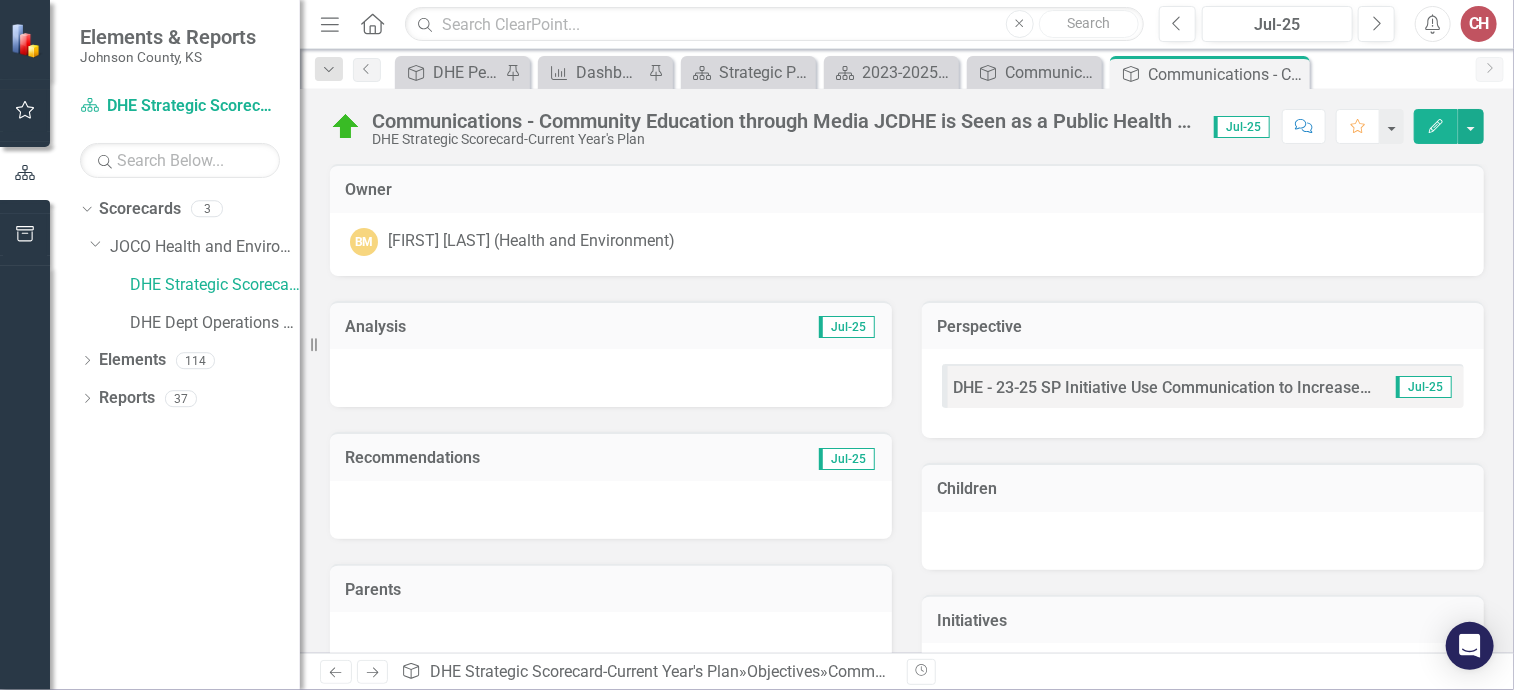 click on "Jul-25" at bounding box center [1242, 127] 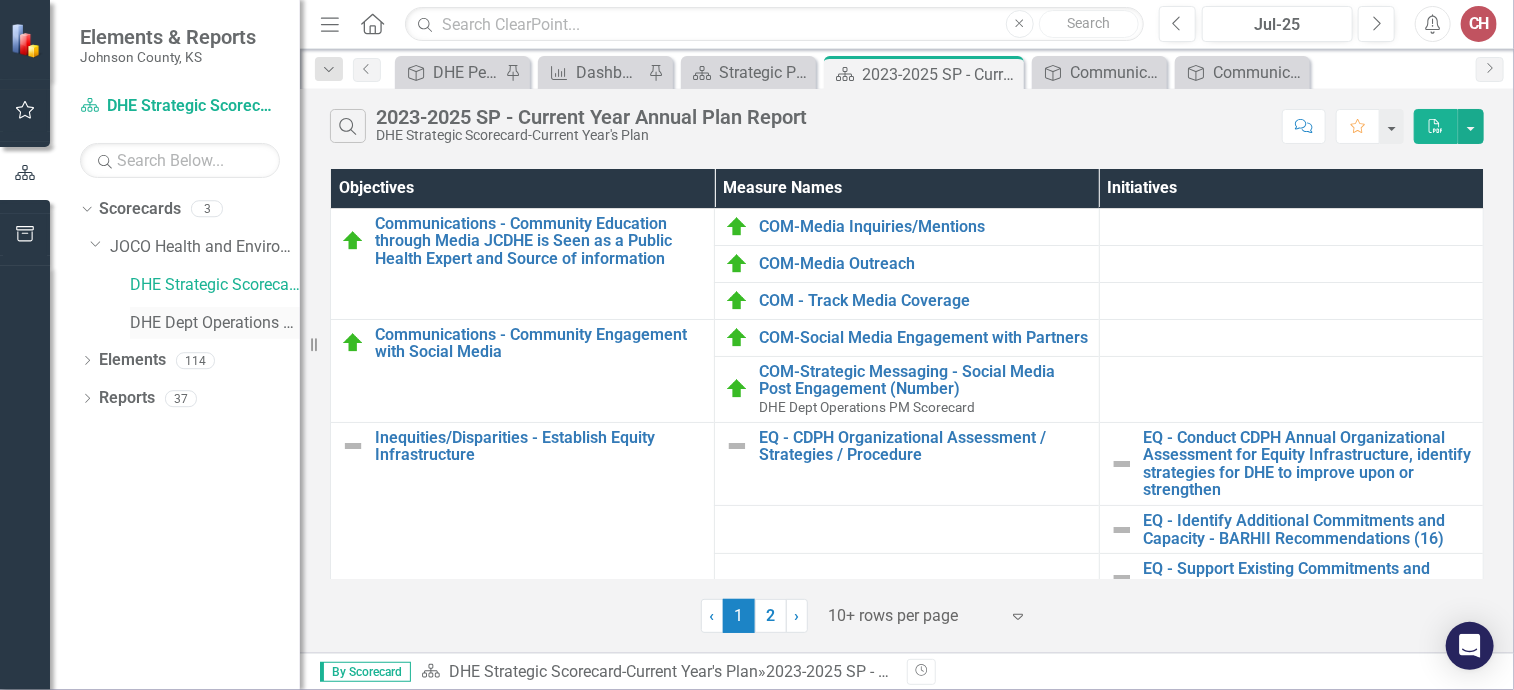 click on "DHE Dept Operations PM Scorecard" at bounding box center [215, 323] 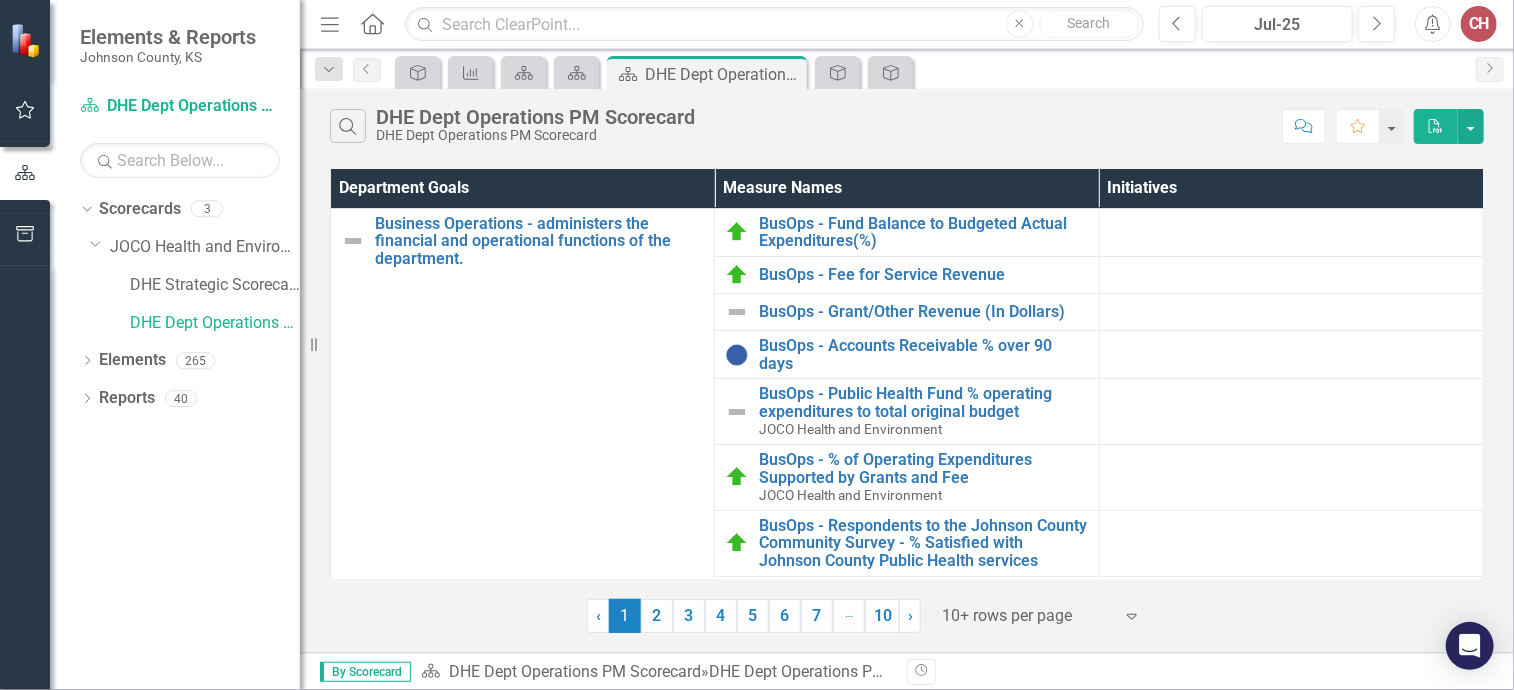 click on "Search DHE Dept Operations PM Scorecard DHE Dept Operations PM Scorecard" at bounding box center (801, 126) 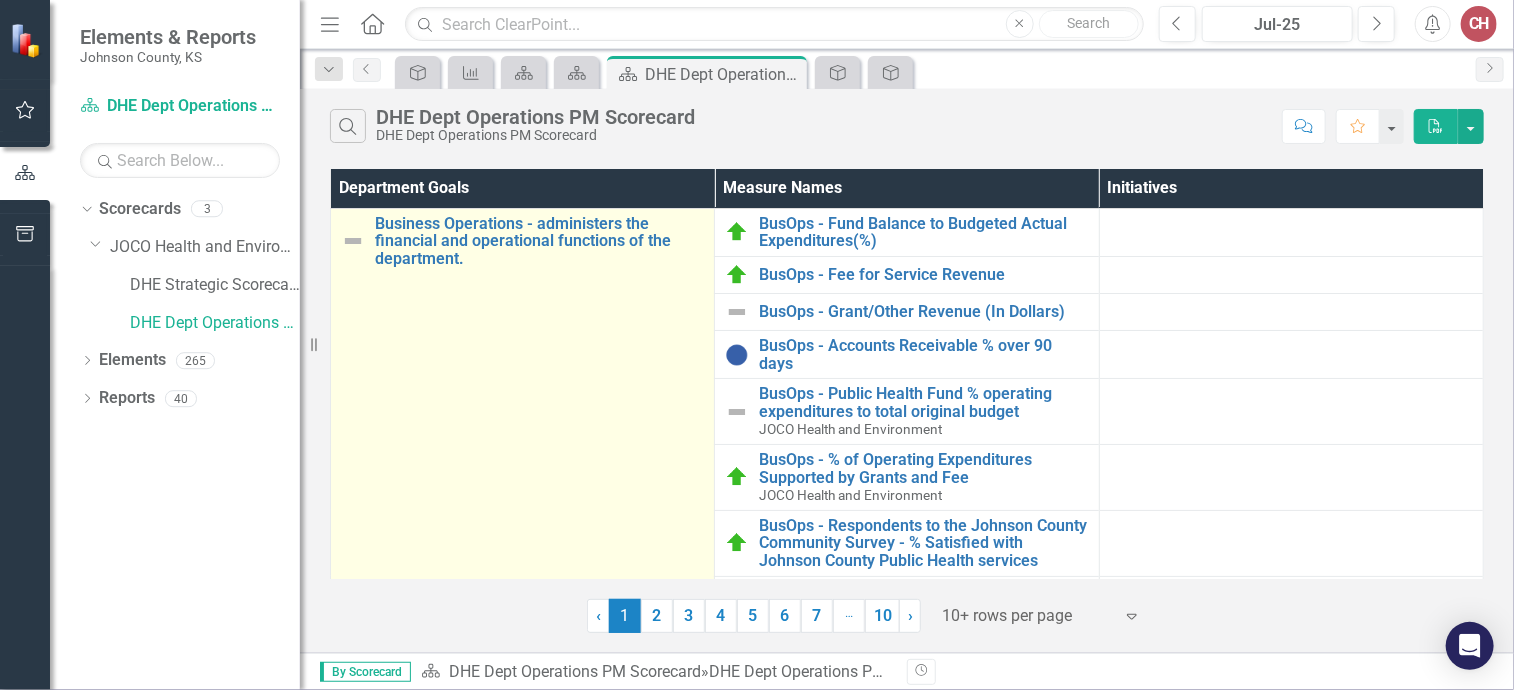 scroll, scrollTop: 181, scrollLeft: 0, axis: vertical 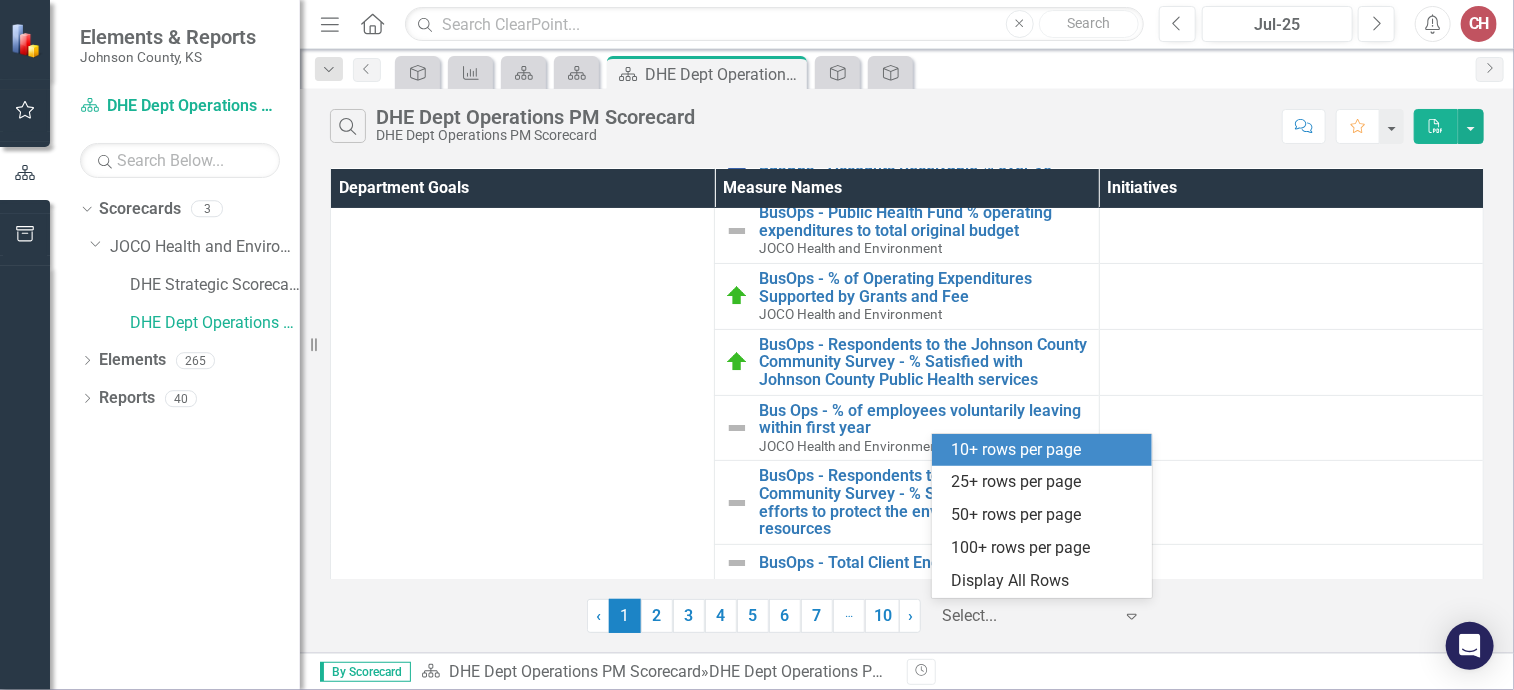 click at bounding box center [1027, 616] 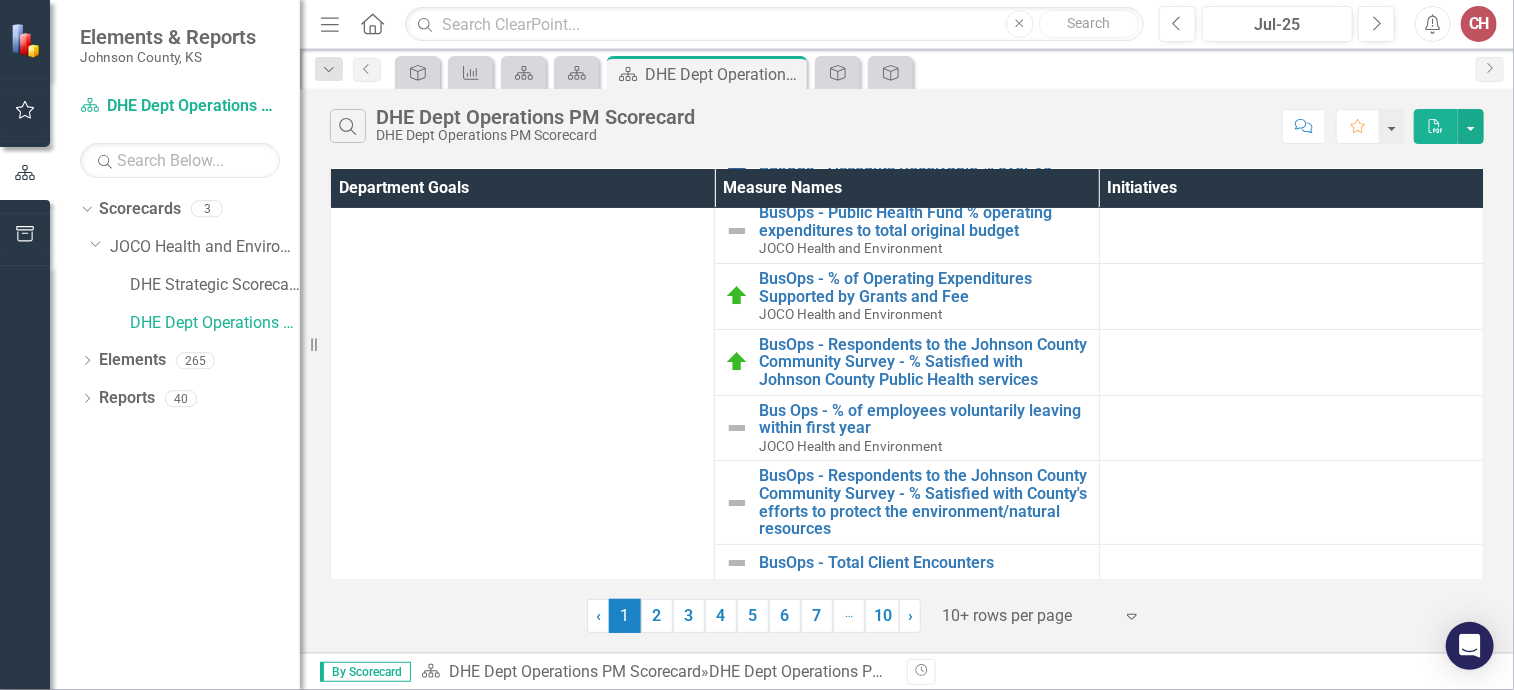 click at bounding box center [1027, 616] 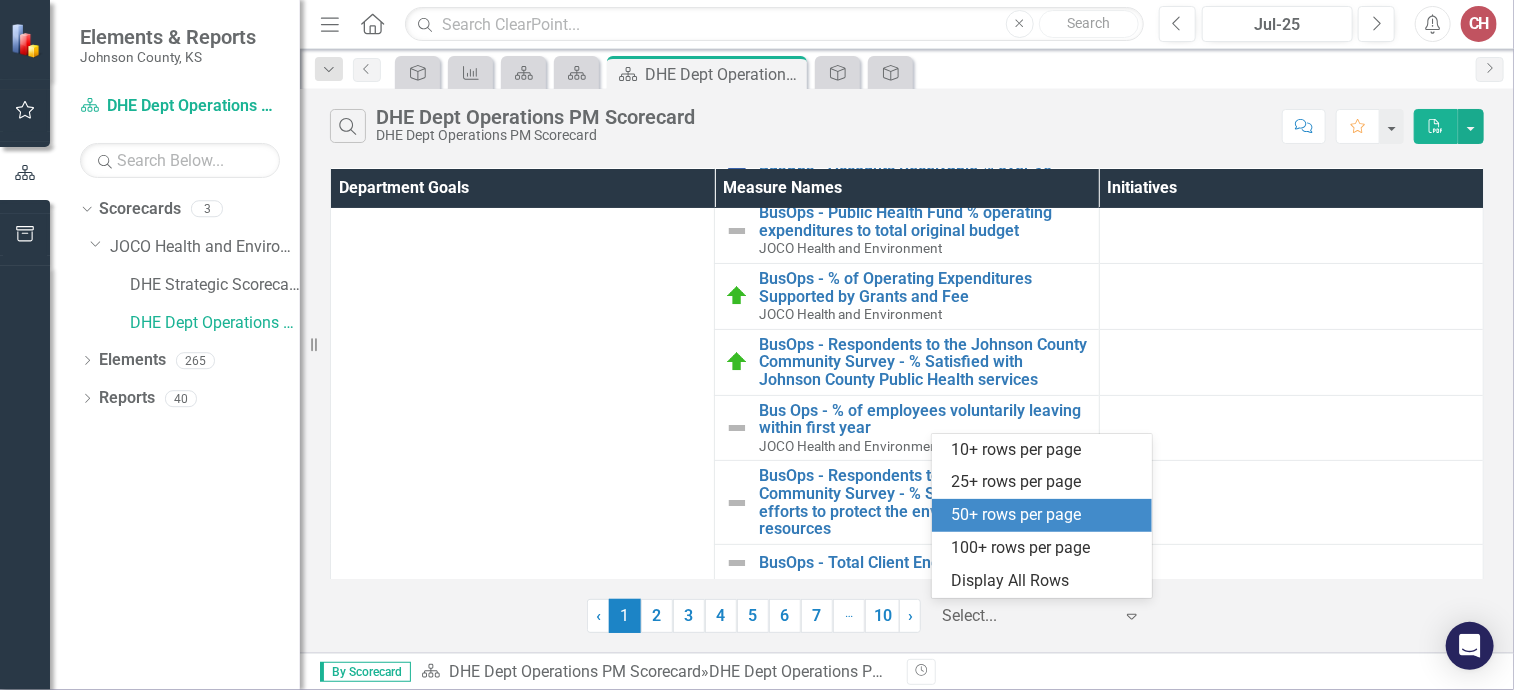 click on "50+ rows per page" at bounding box center [1046, 515] 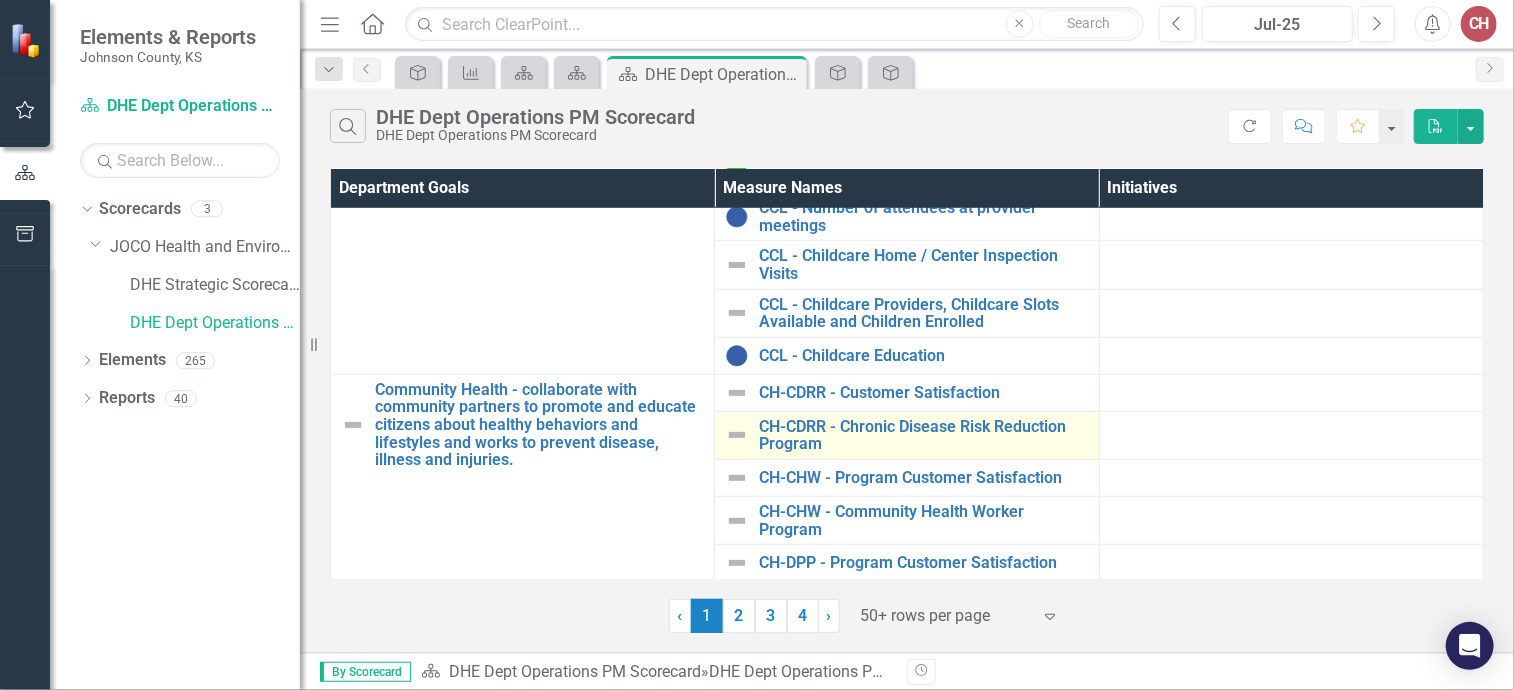 scroll, scrollTop: 712, scrollLeft: 0, axis: vertical 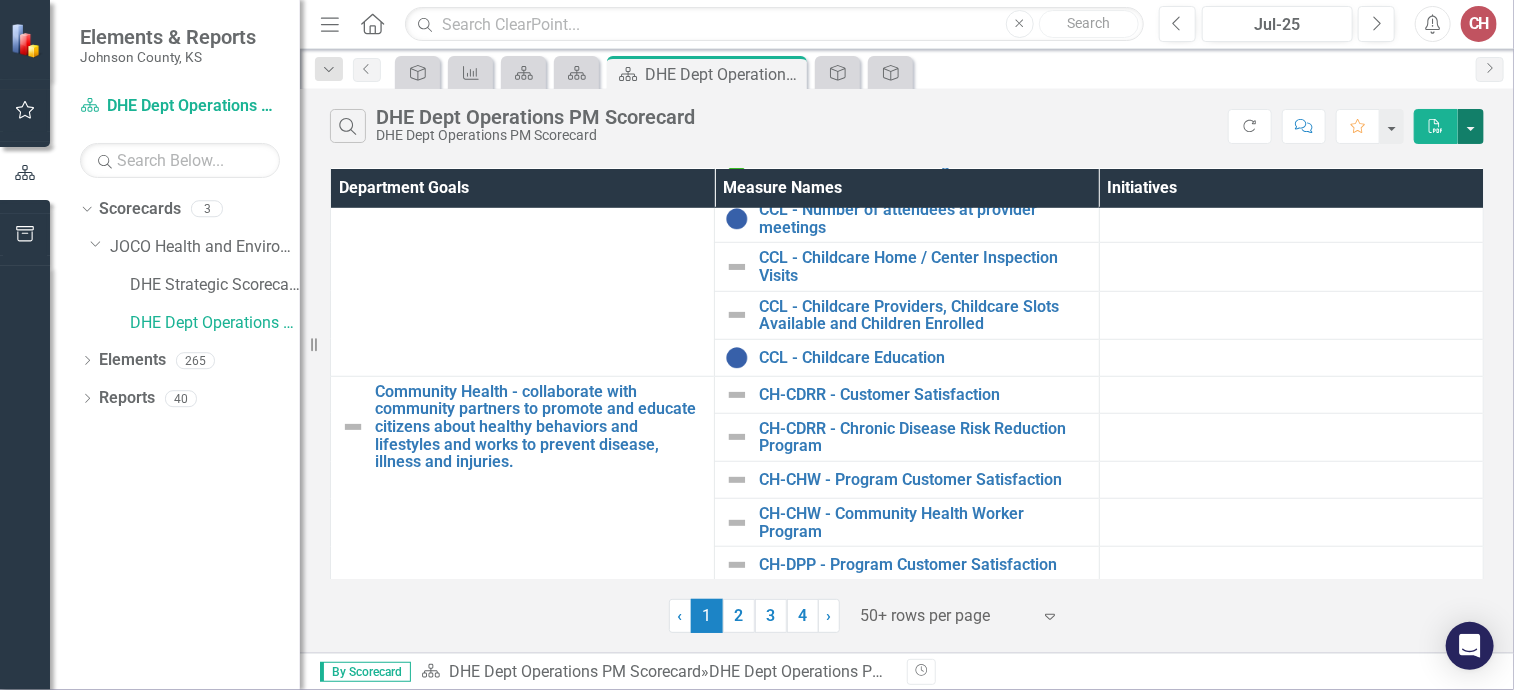 click at bounding box center (1471, 126) 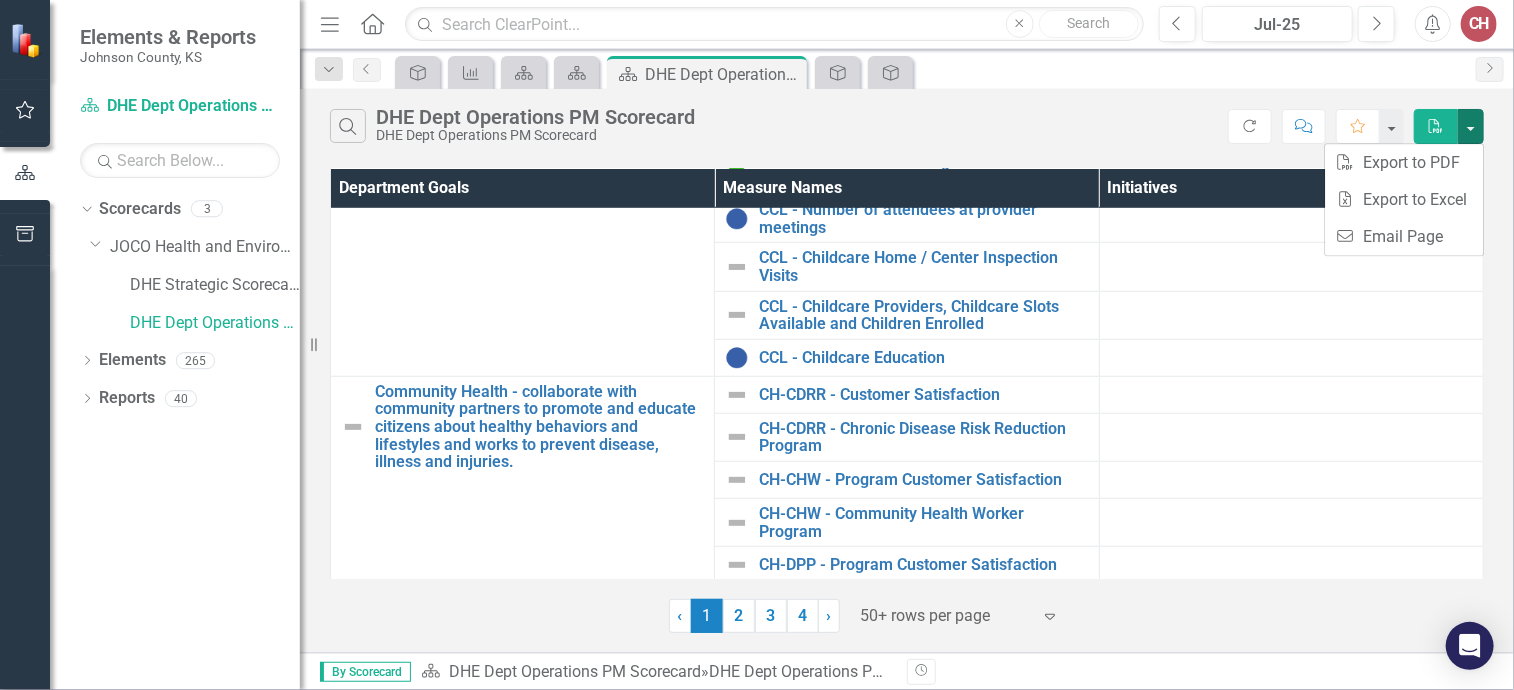 click on "Search DHE Dept Operations PM Scorecard DHE Dept Operations PM Scorecard" at bounding box center [779, 126] 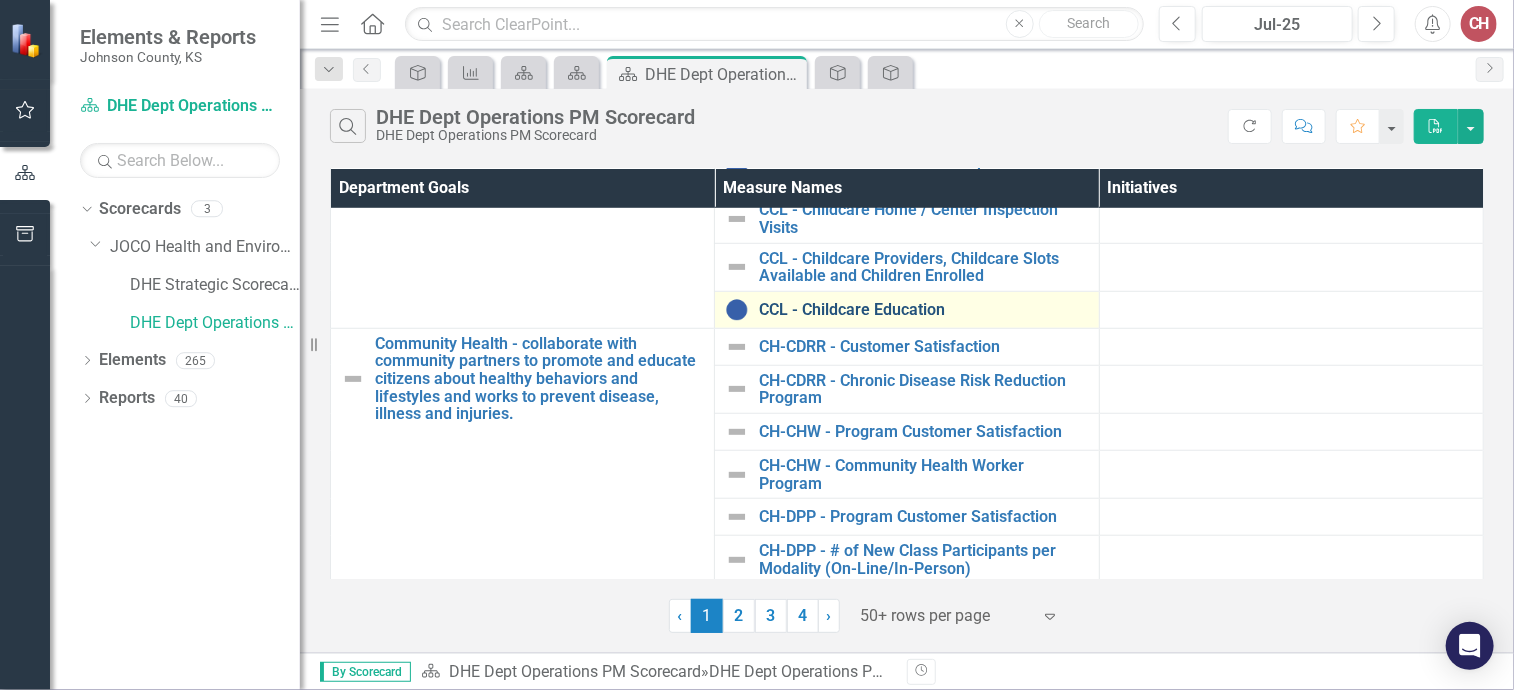 scroll, scrollTop: 760, scrollLeft: 0, axis: vertical 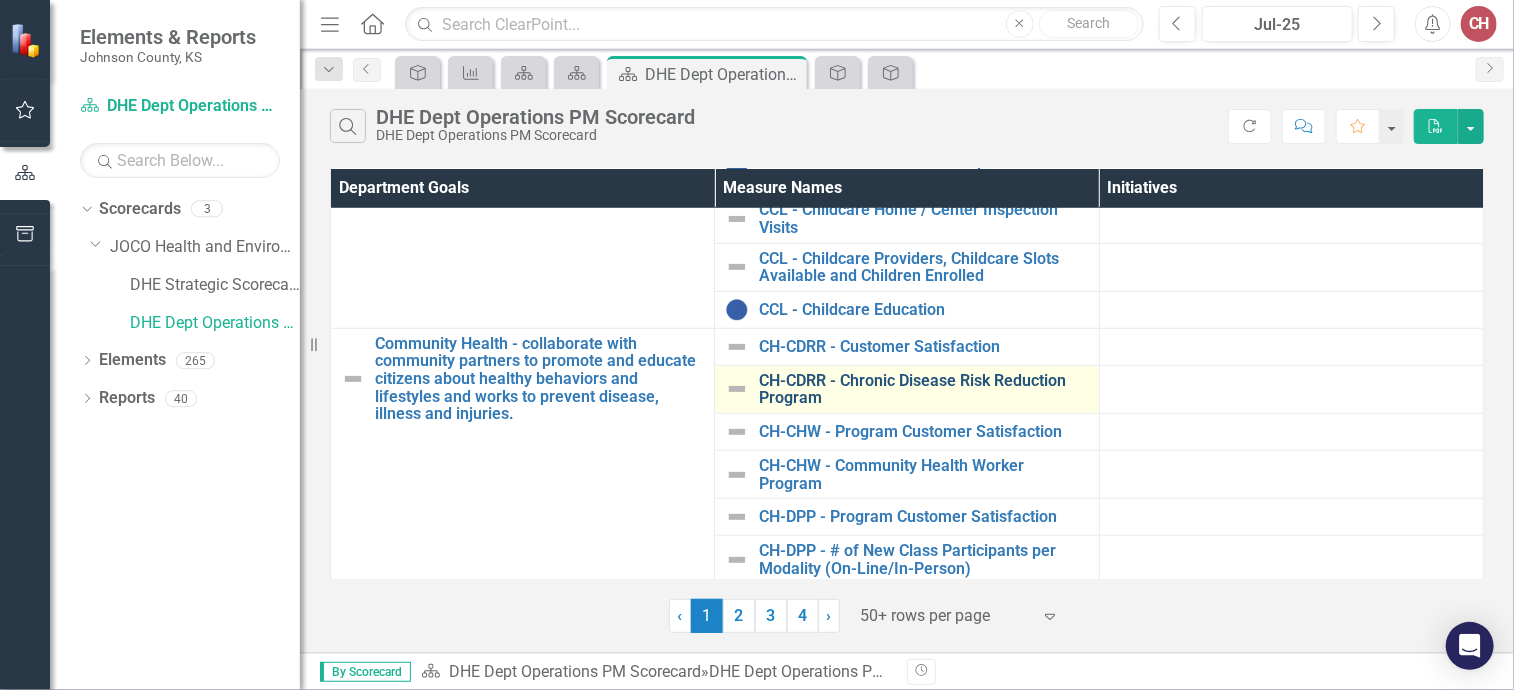 click on "CH-CDRR - Chronic Disease Risk Reduction Program" at bounding box center (923, 389) 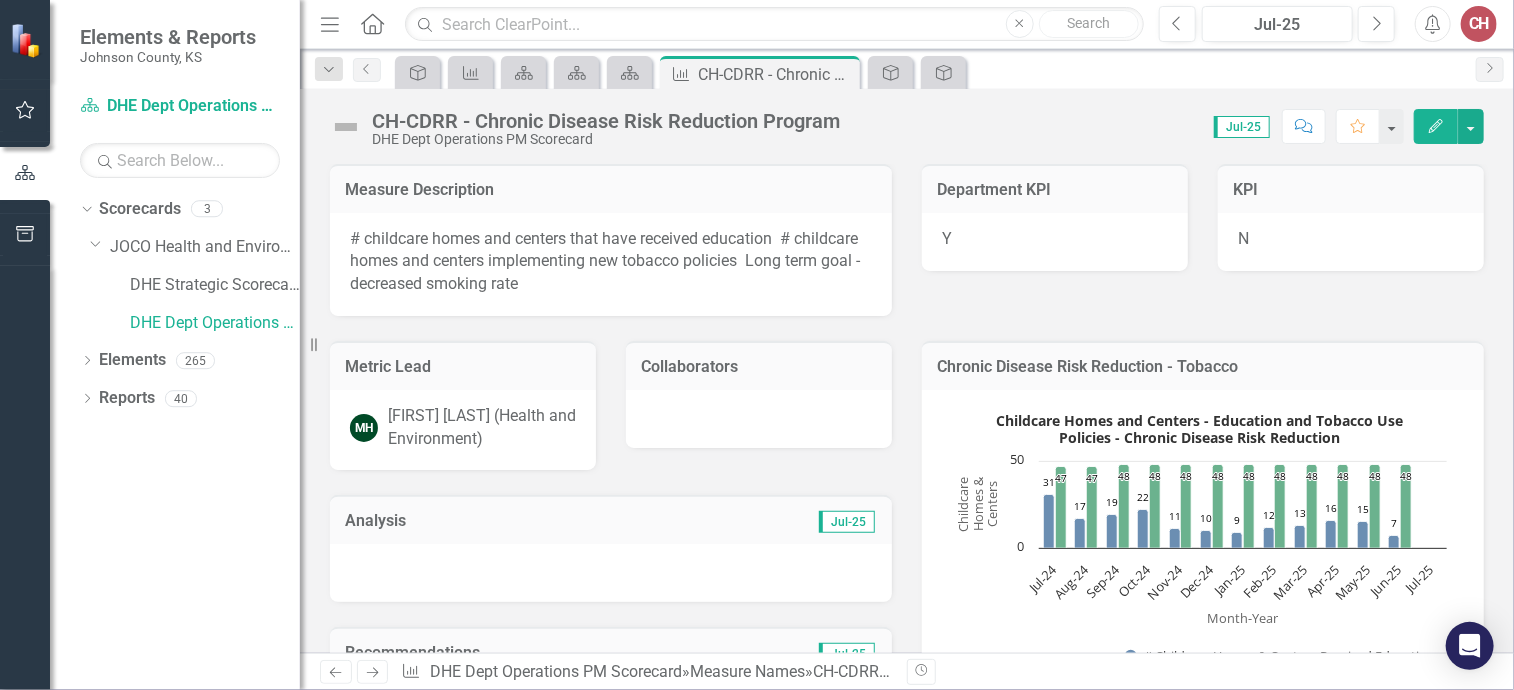 click on "Jul-25" at bounding box center (1242, 127) 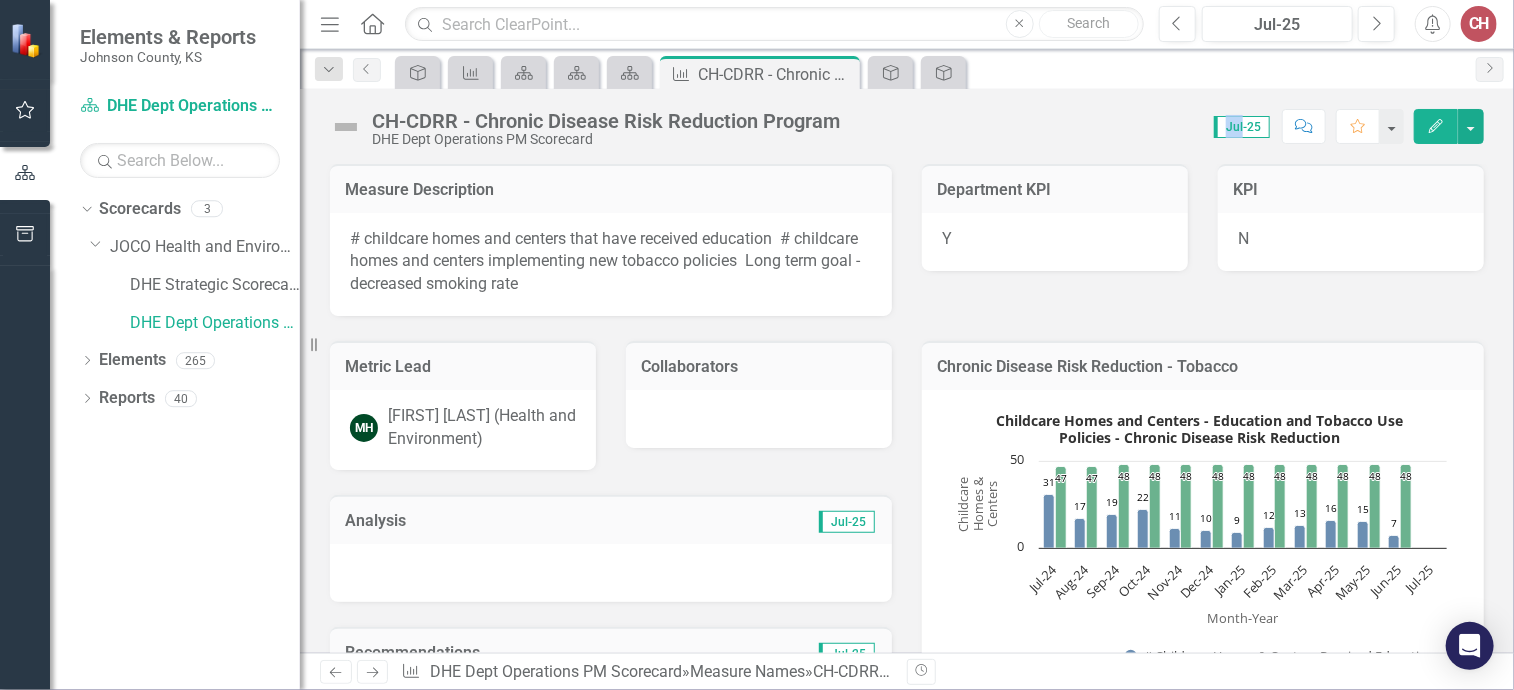 click on "Jul-25" at bounding box center [1242, 127] 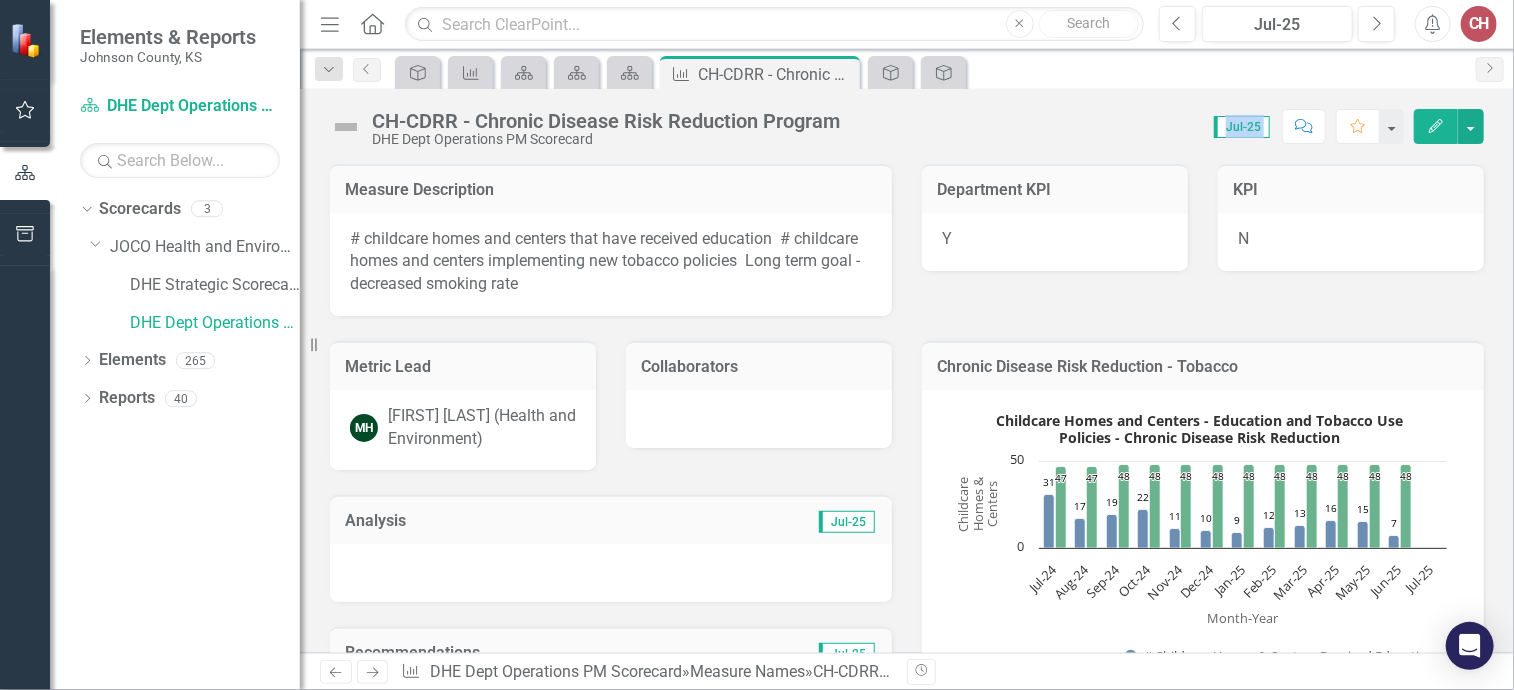 click on "Jul-25" at bounding box center (1242, 127) 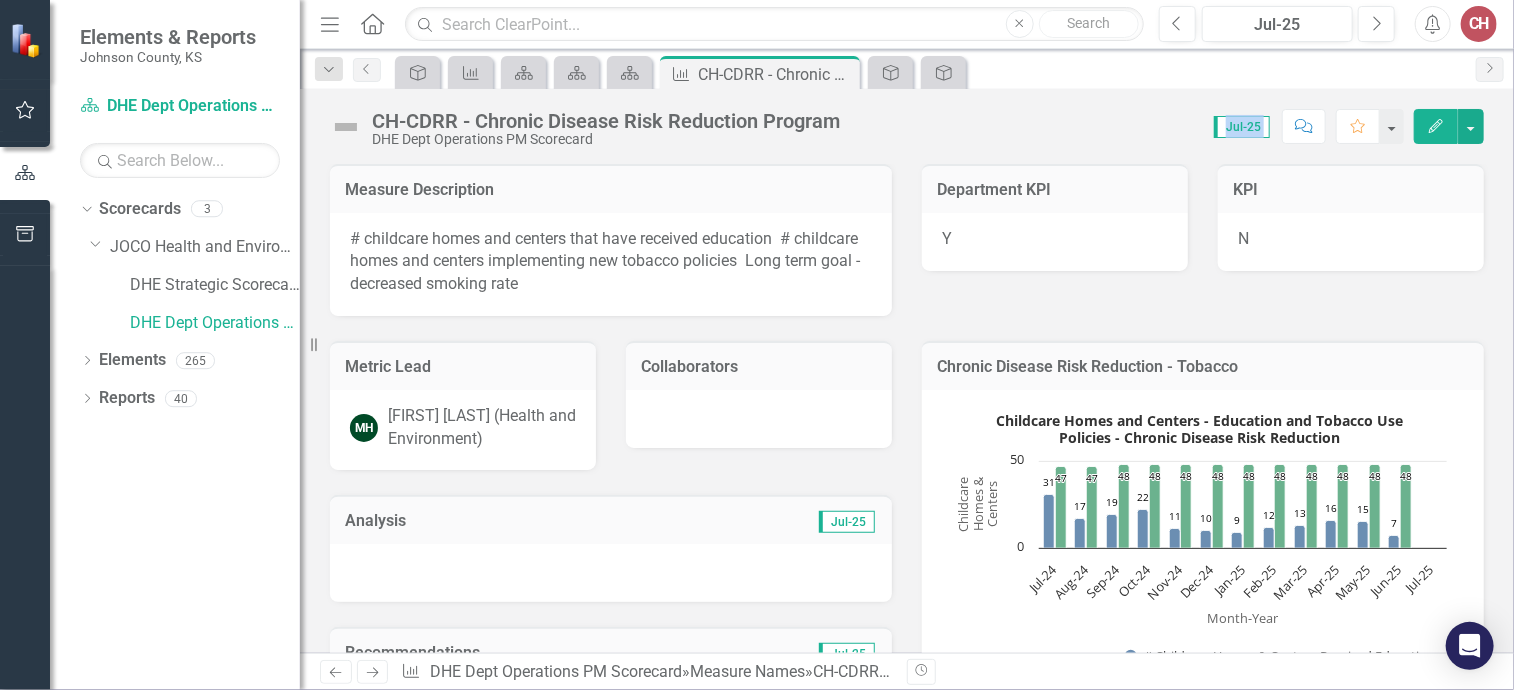 drag, startPoint x: 1236, startPoint y: 122, endPoint x: 1127, endPoint y: 111, distance: 109.55364 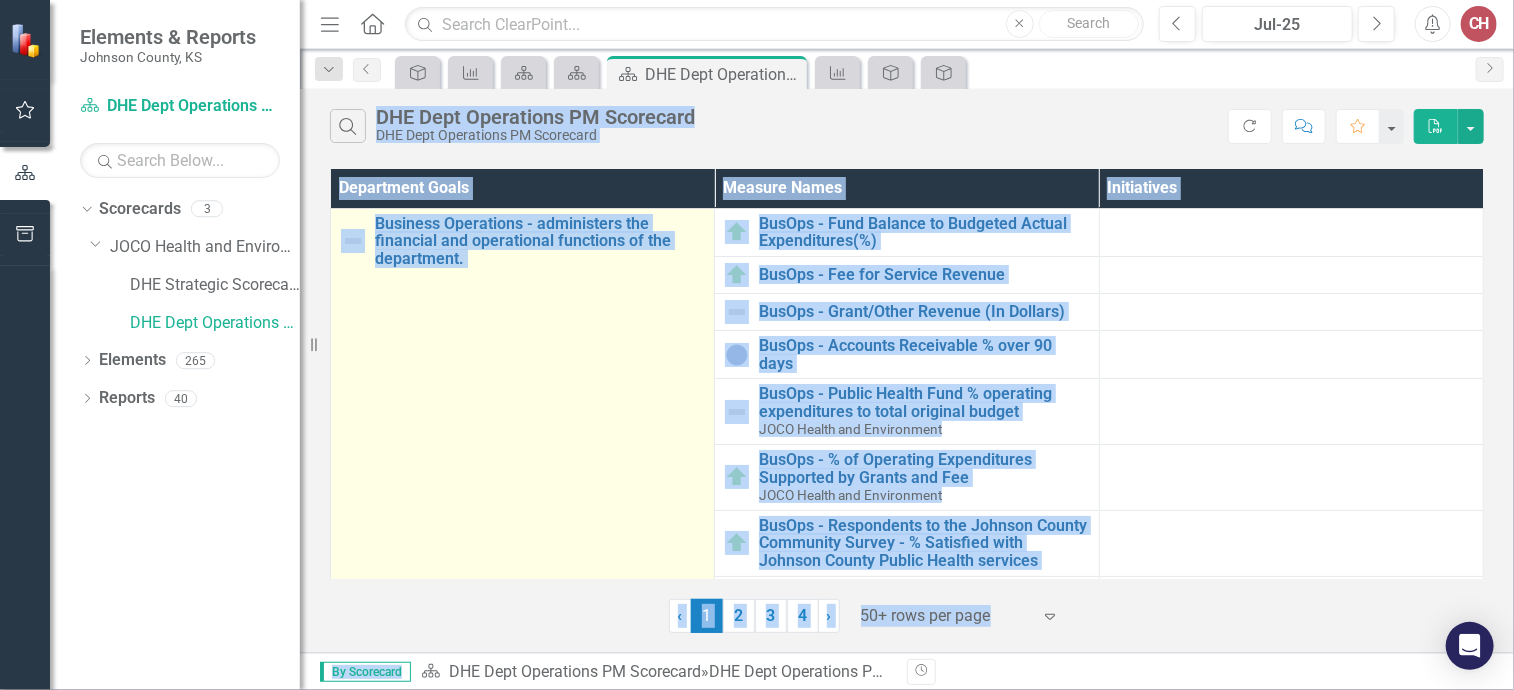 click on "Business Operations - administers the financial and operational functions of the department.  Link Open Element" at bounding box center [523, 485] 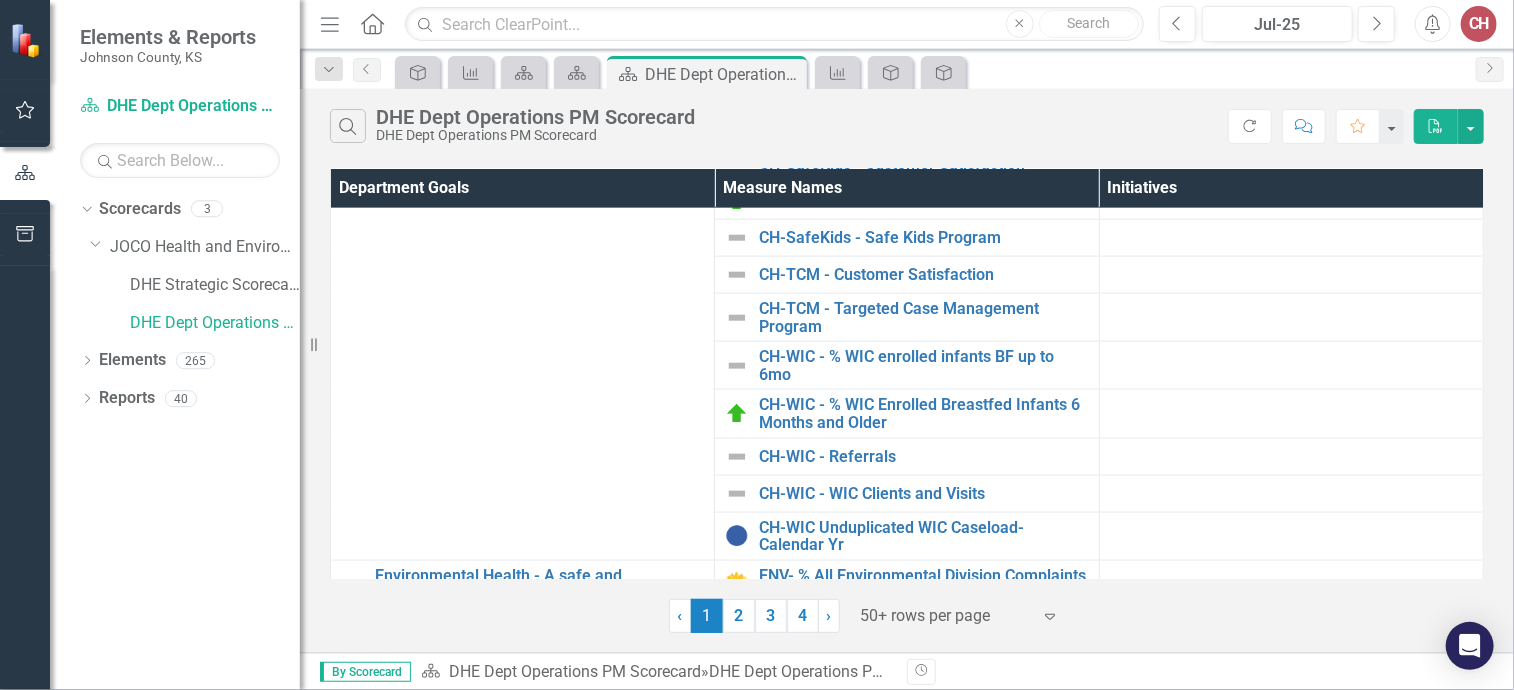 scroll, scrollTop: 1504, scrollLeft: 0, axis: vertical 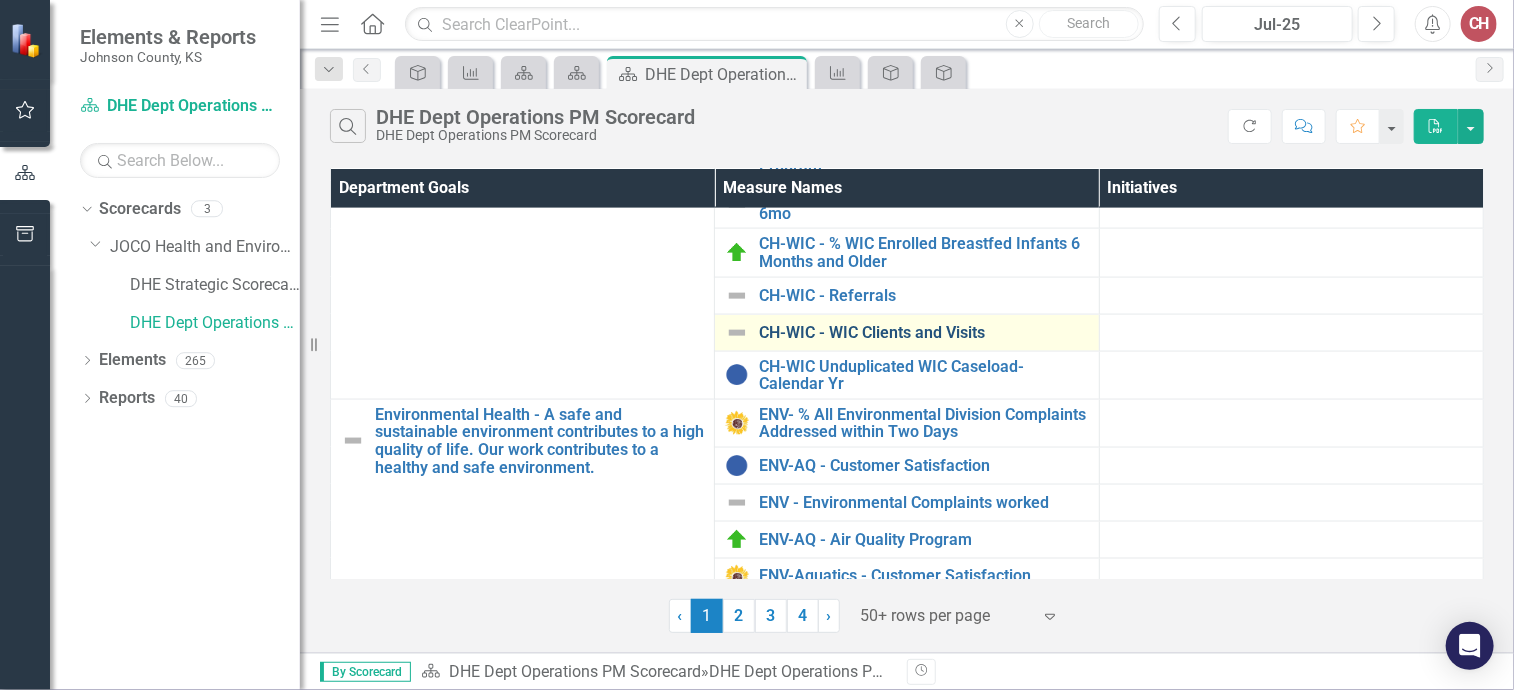 click on "CH-WIC - WIC Clients and Visits" at bounding box center (923, 333) 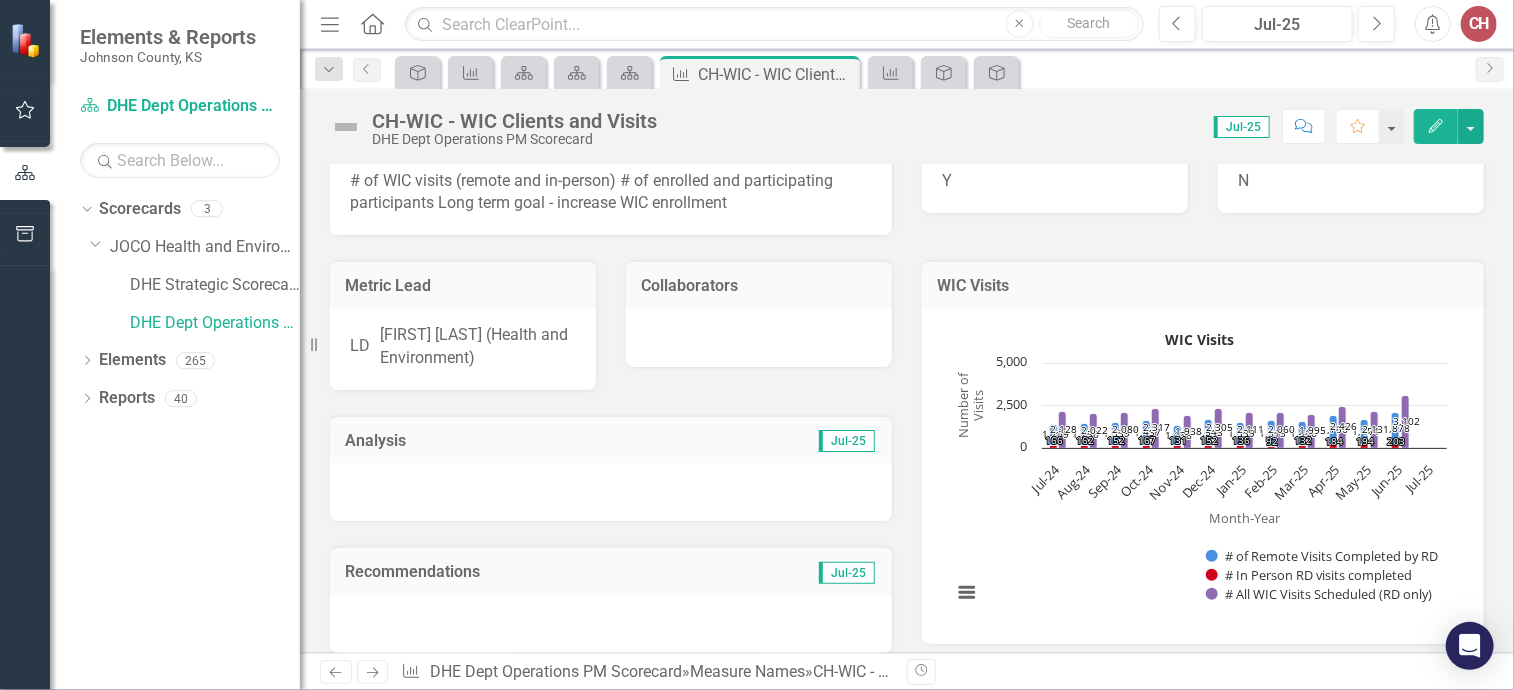 scroll, scrollTop: 72, scrollLeft: 0, axis: vertical 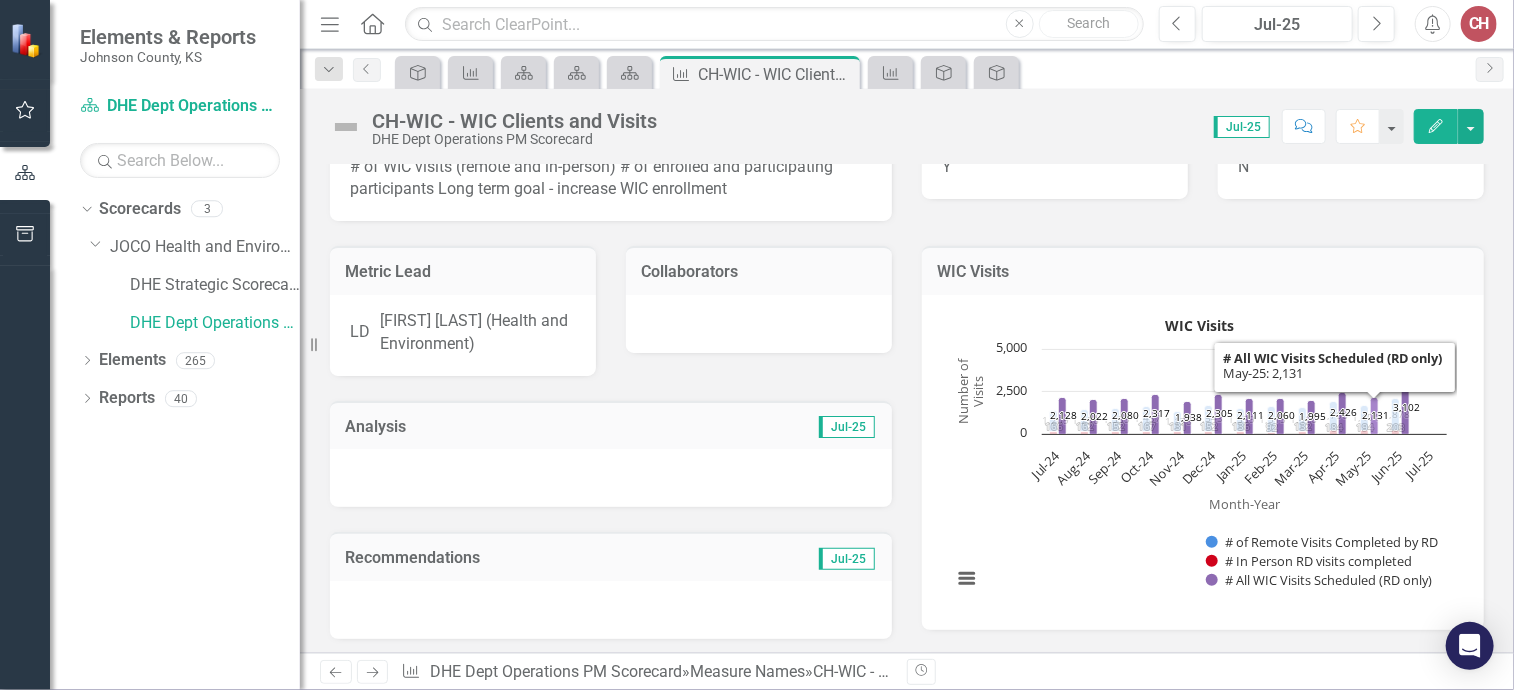 click 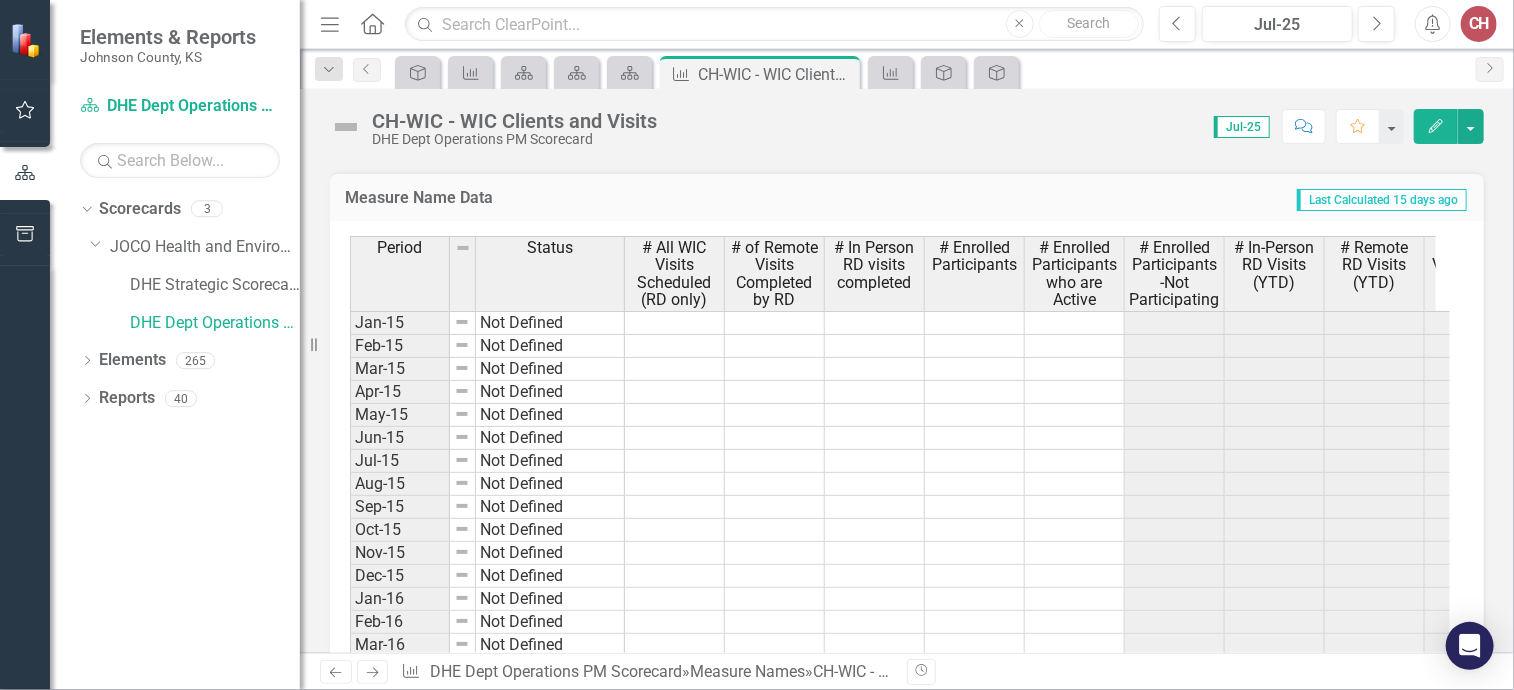 scroll, scrollTop: 1374, scrollLeft: 0, axis: vertical 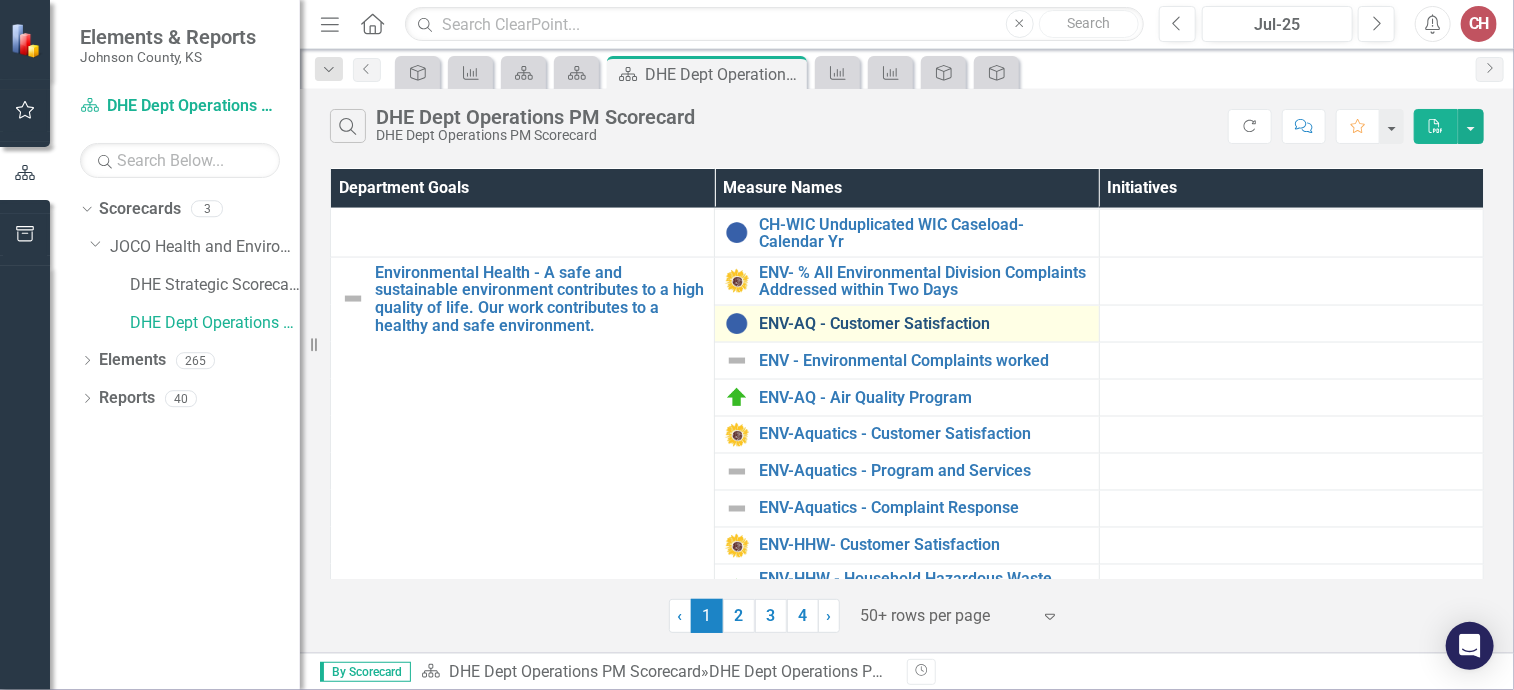 click on "ENV-AQ - Customer Satisfaction" at bounding box center (923, 324) 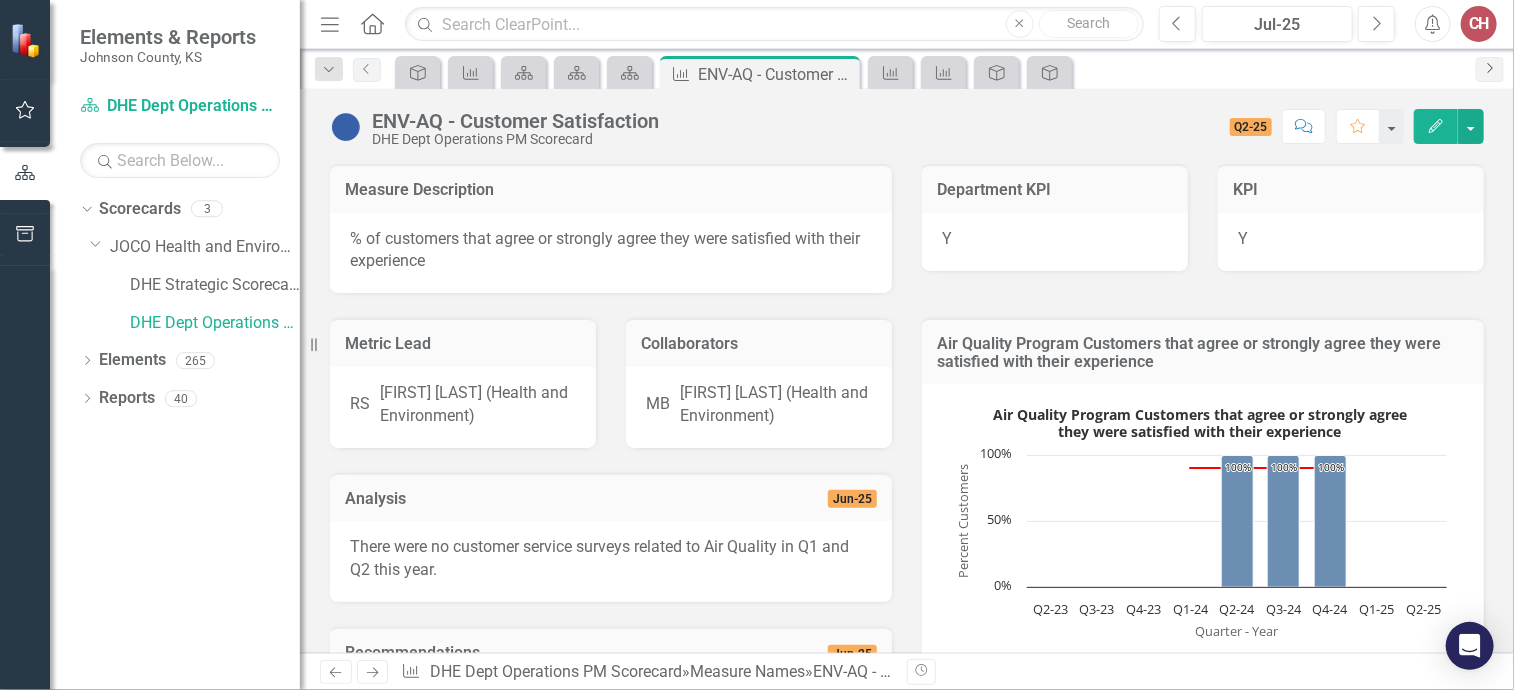 click on "Next" at bounding box center [1490, 69] 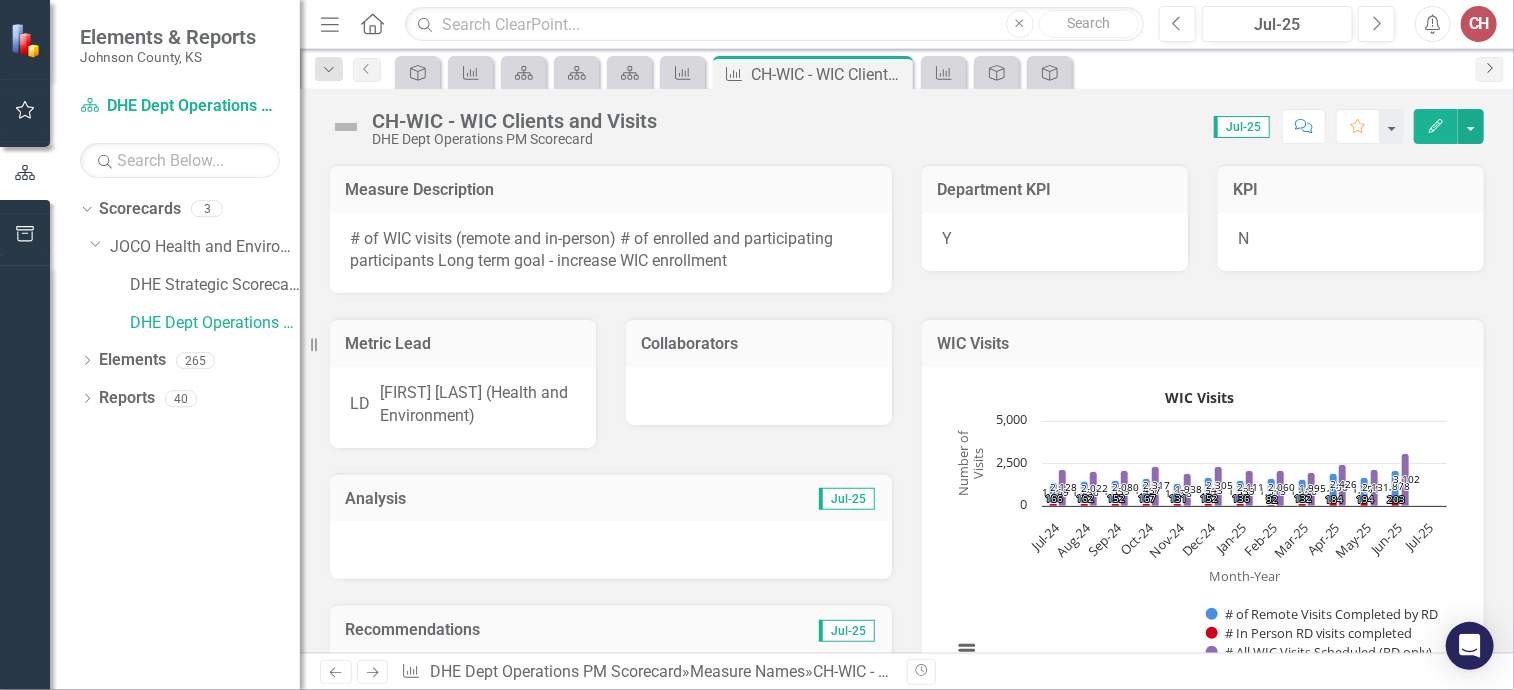 click on "Next" at bounding box center (1490, 69) 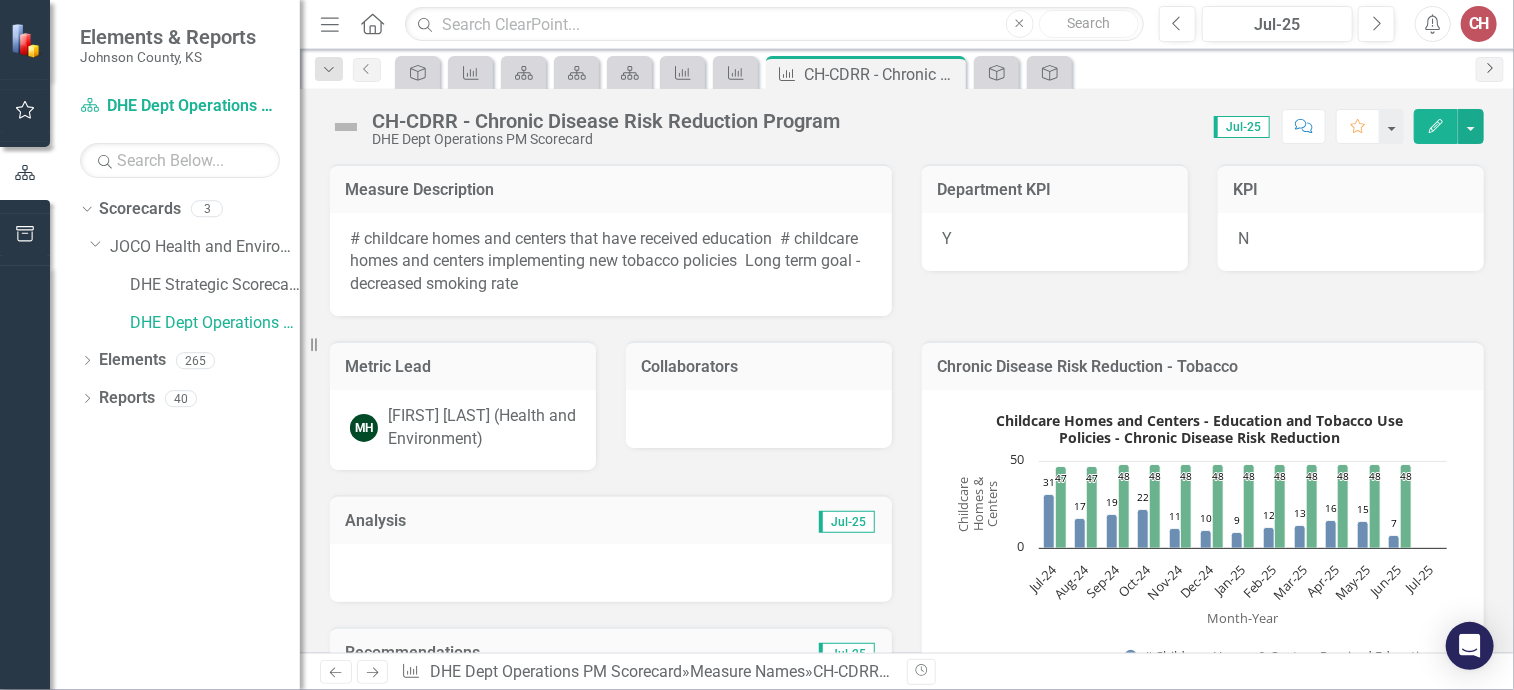 click on "Next" at bounding box center [1490, 69] 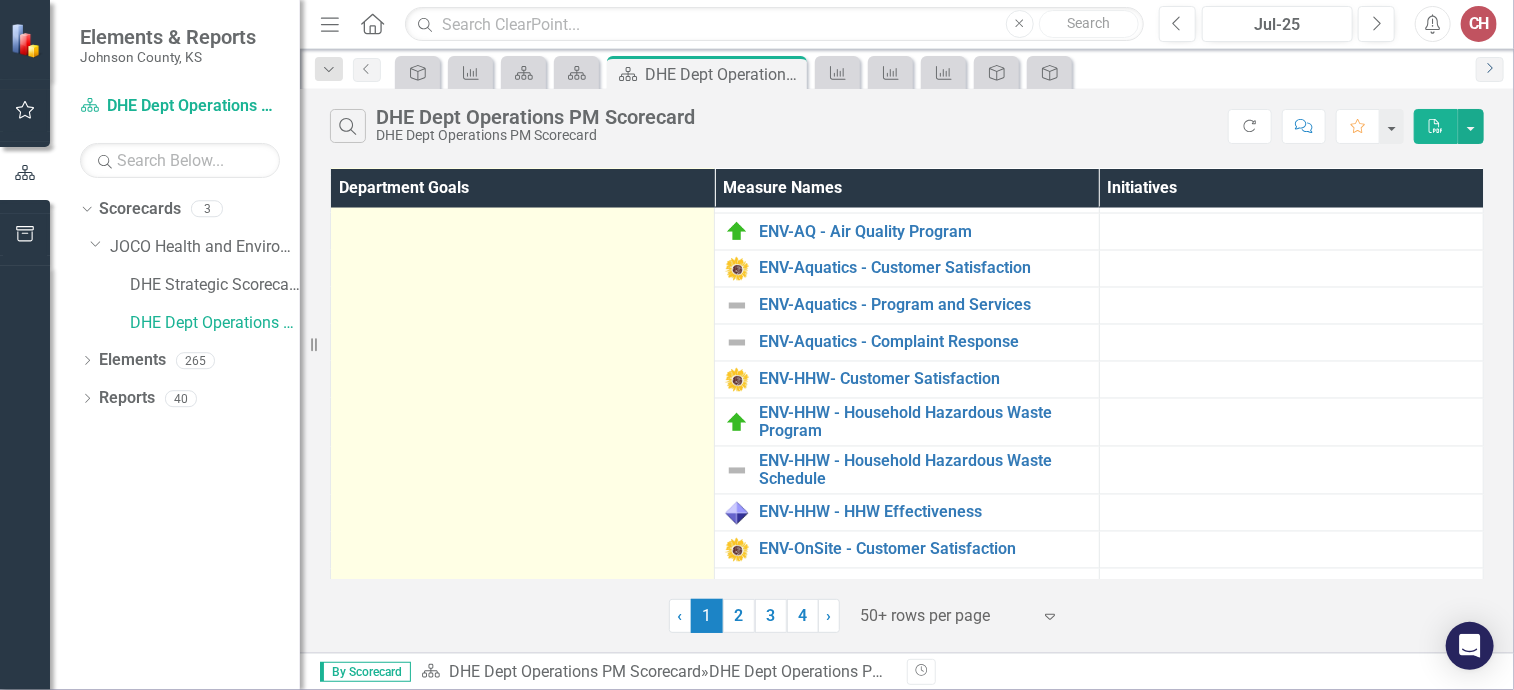 scroll, scrollTop: 1811, scrollLeft: 0, axis: vertical 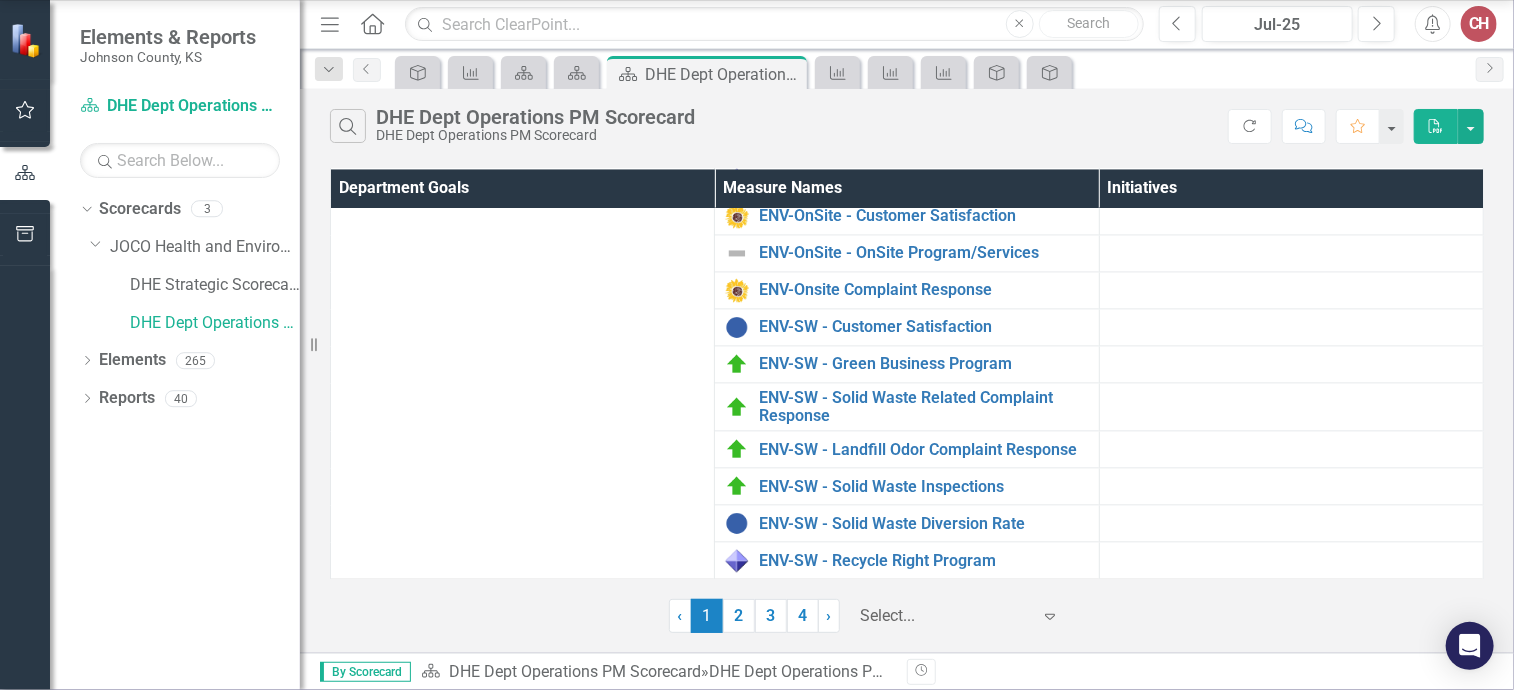 click at bounding box center (946, 616) 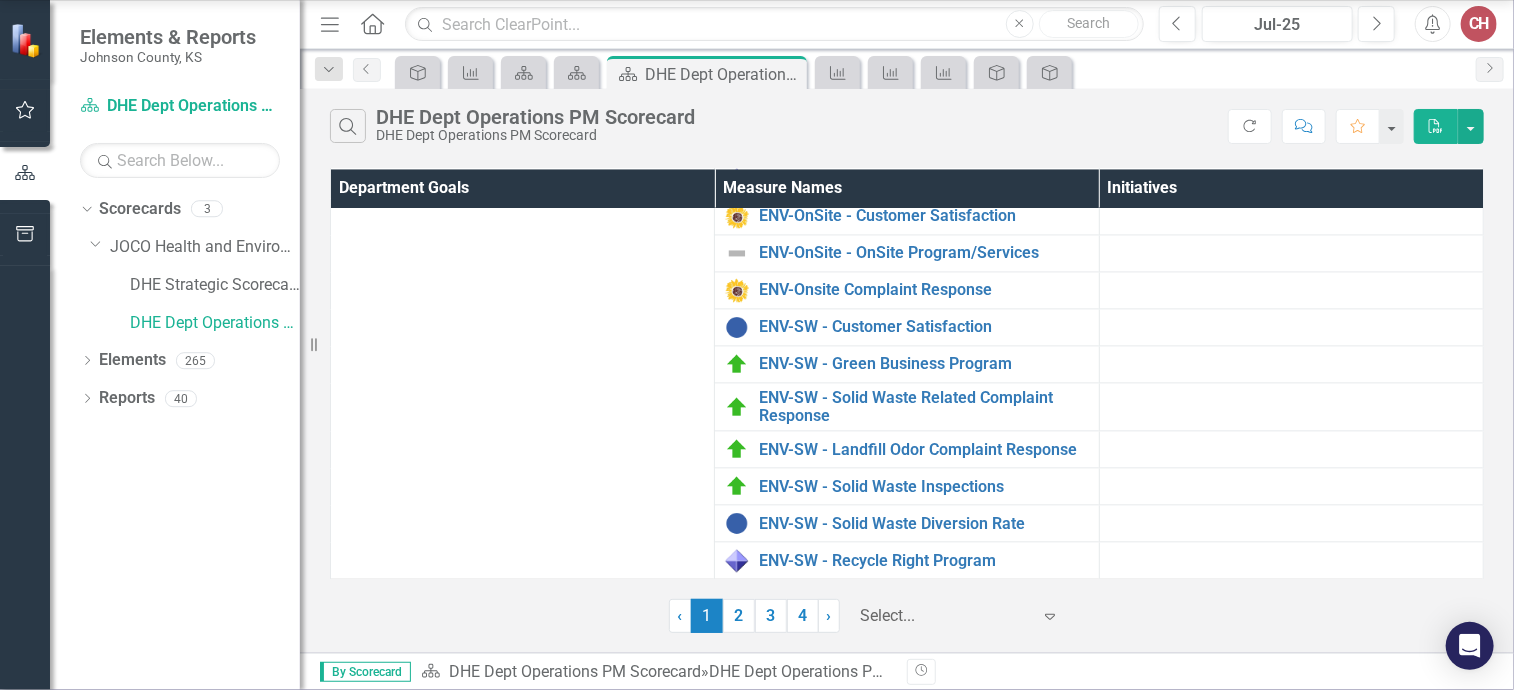 click on "100+ rows per page" at bounding box center [761, -50] 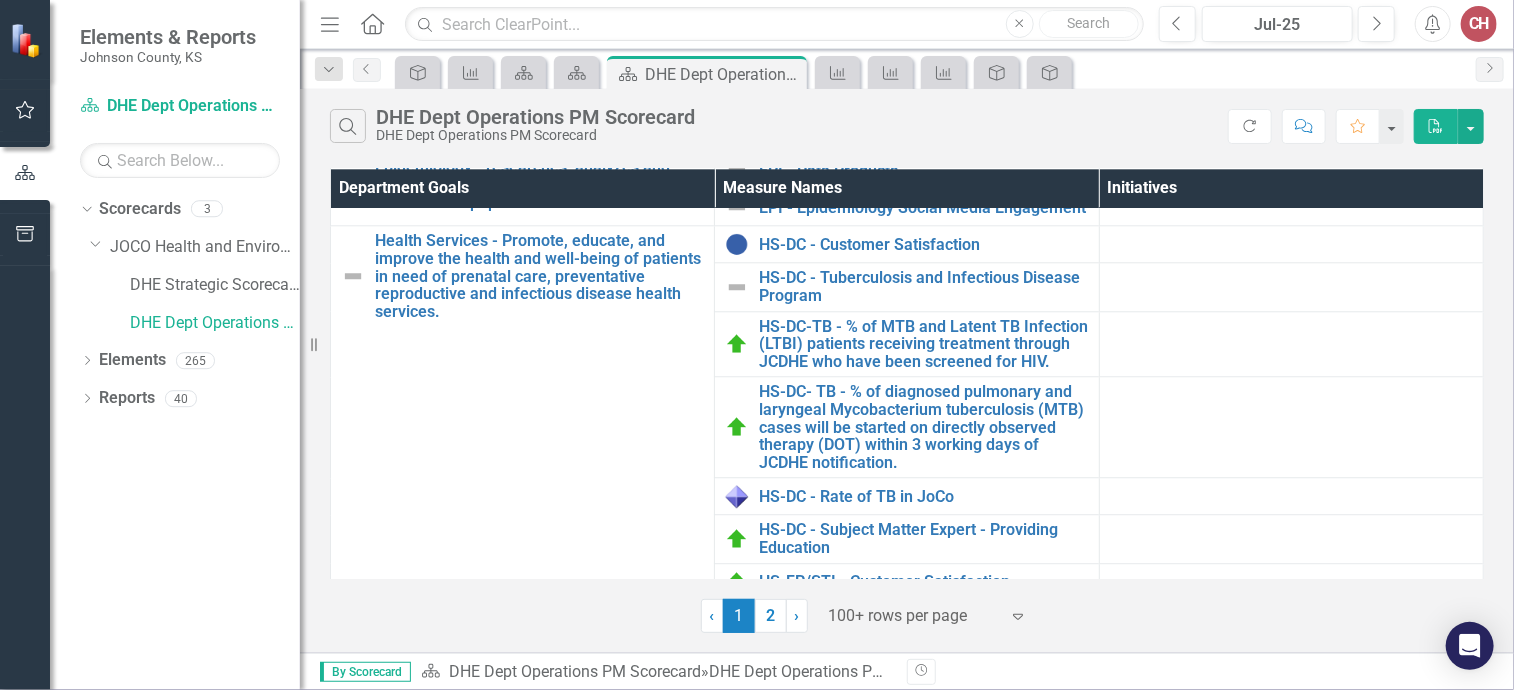 scroll, scrollTop: 2575, scrollLeft: 0, axis: vertical 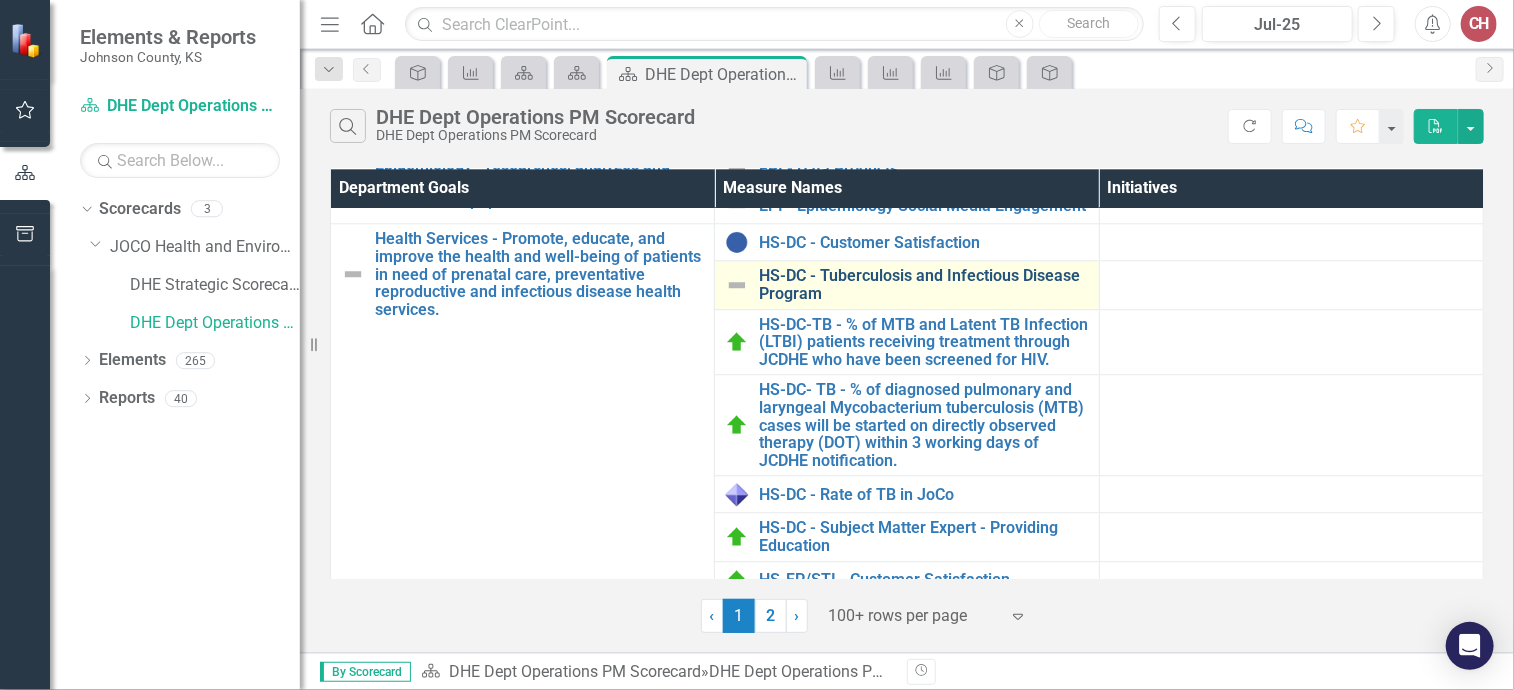 click on "HS-DC - Tuberculosis and Infectious Disease Program" at bounding box center (923, 284) 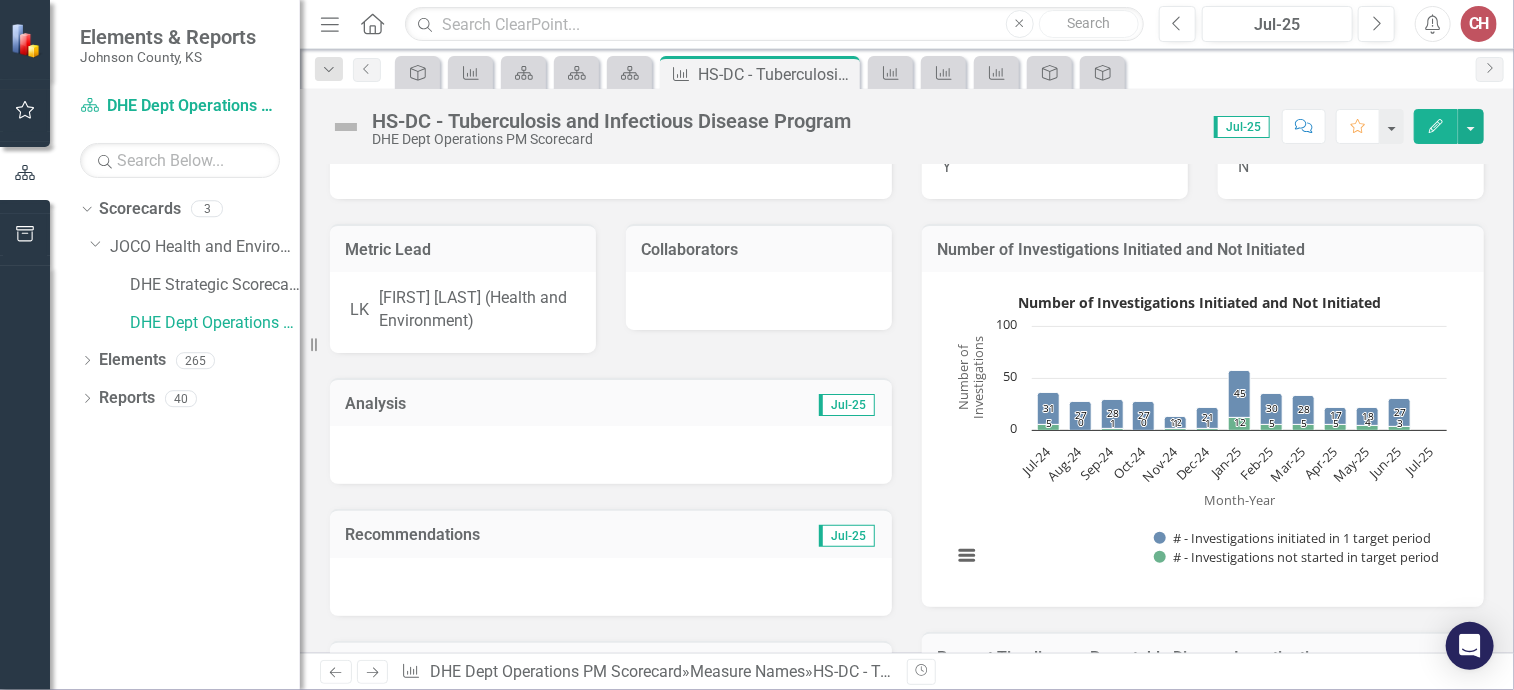 scroll, scrollTop: 90, scrollLeft: 0, axis: vertical 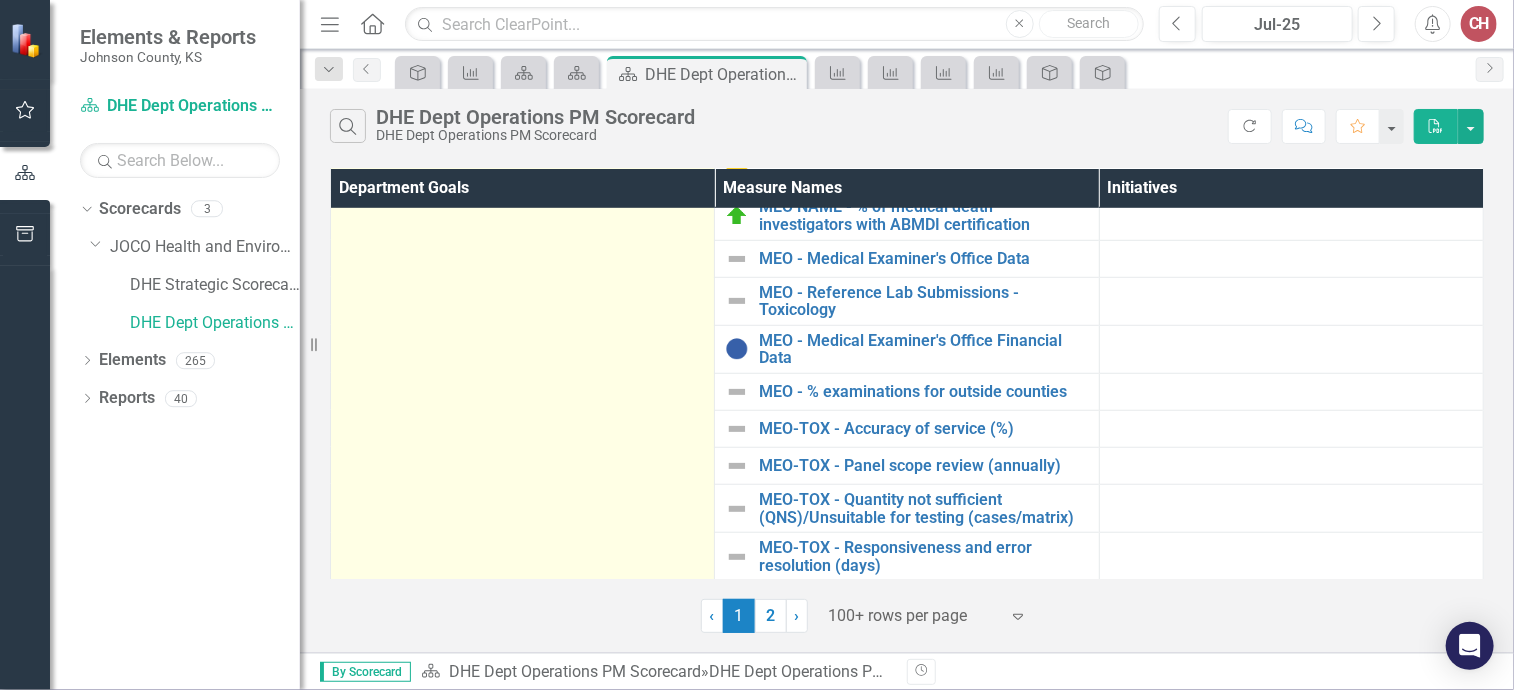 click on "Medical Examiner's Office - provide quality and efficient death investigation, collect and share data to inform about and reduce preventable death as well as provide education Link Open Element" at bounding box center (523, 286) 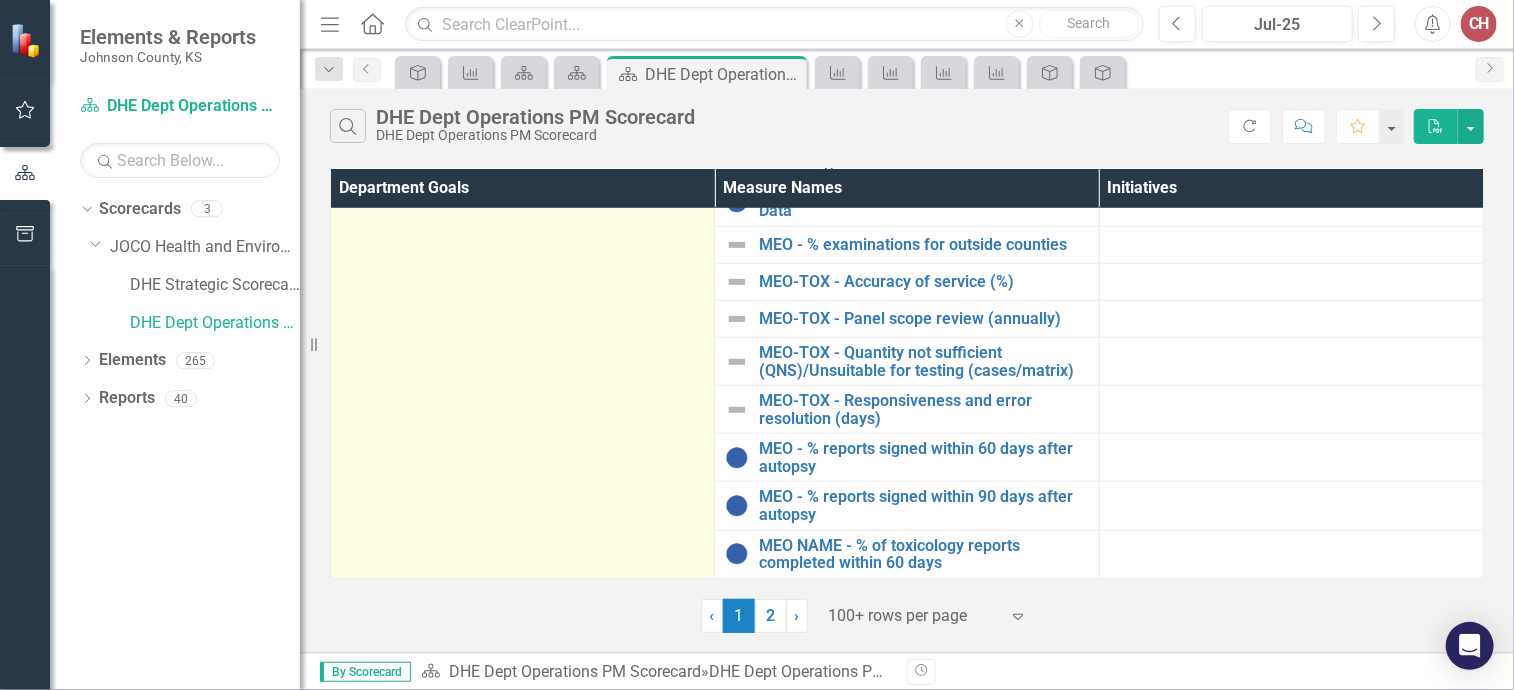 scroll, scrollTop: 4668, scrollLeft: 0, axis: vertical 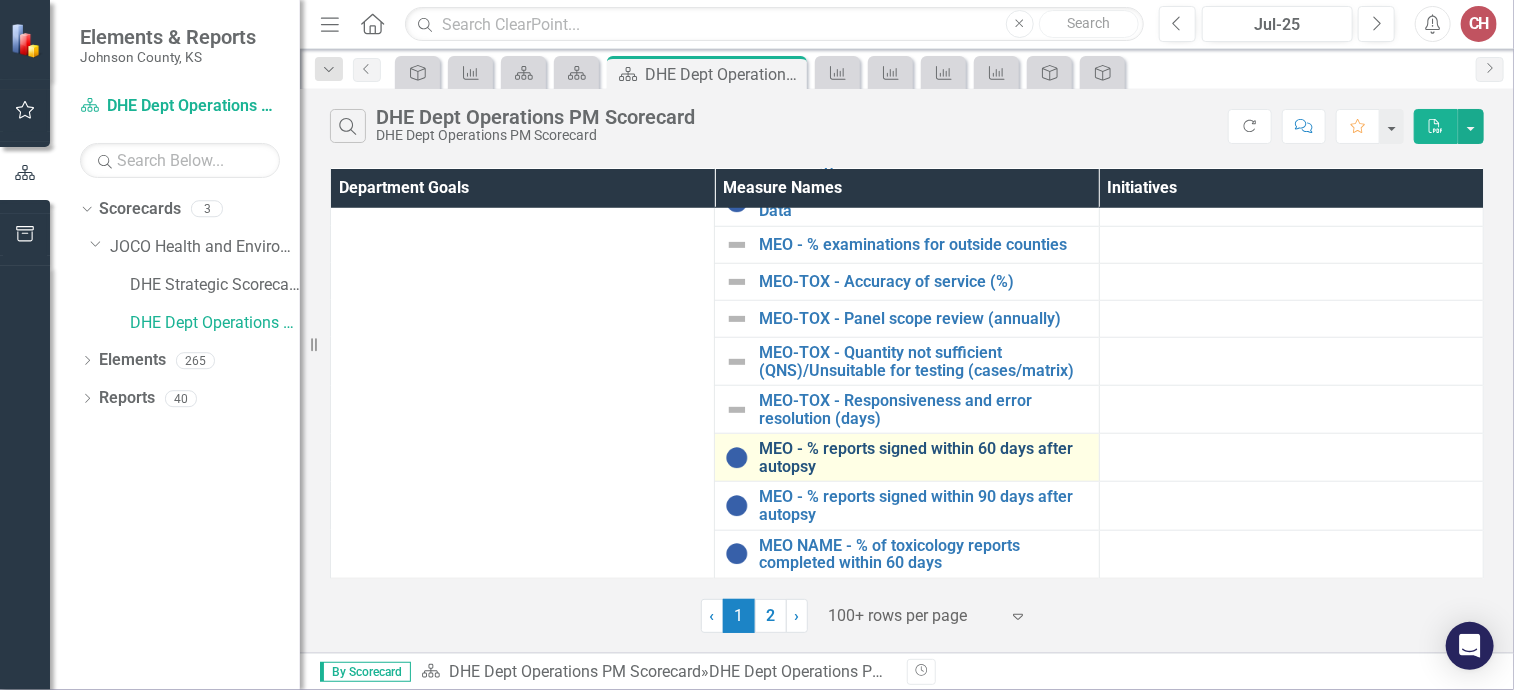 click on "MEO - % reports signed within 60 days after autopsy" at bounding box center [923, 457] 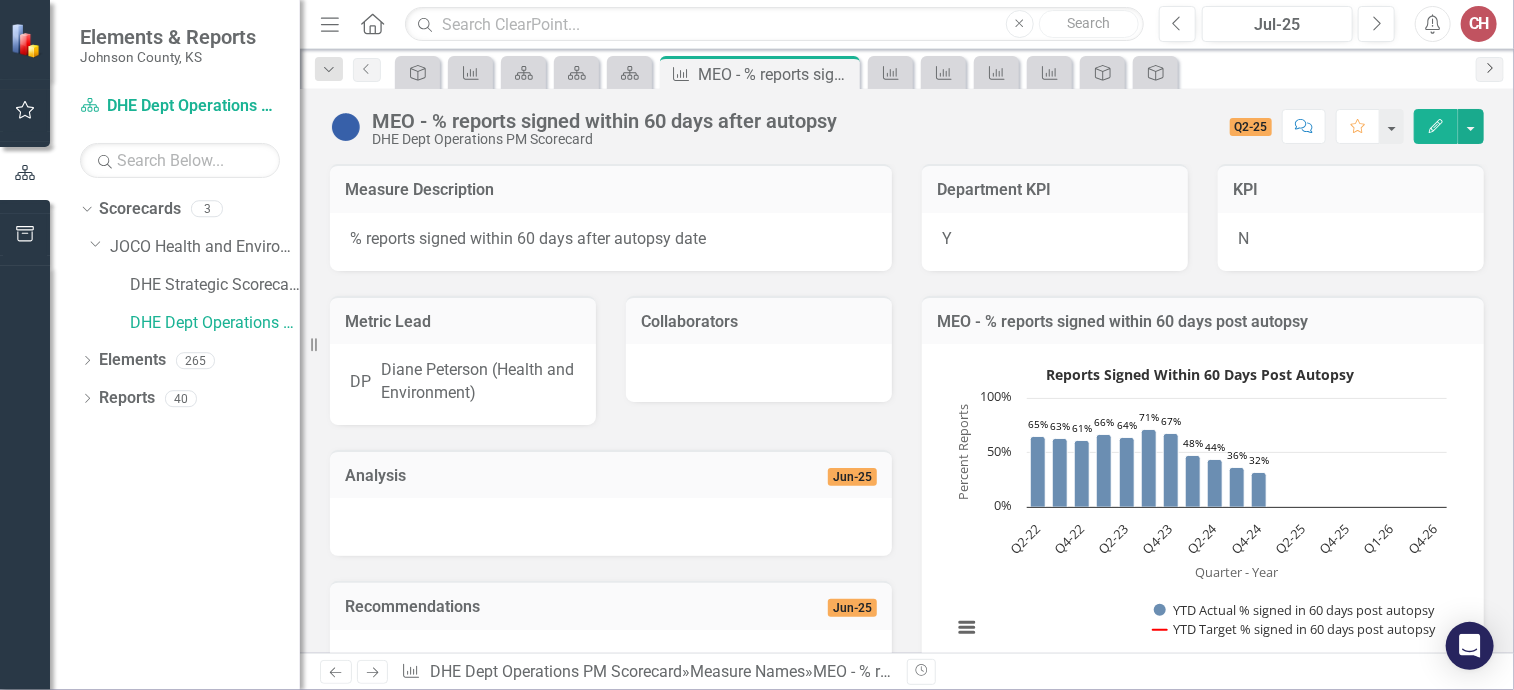 click 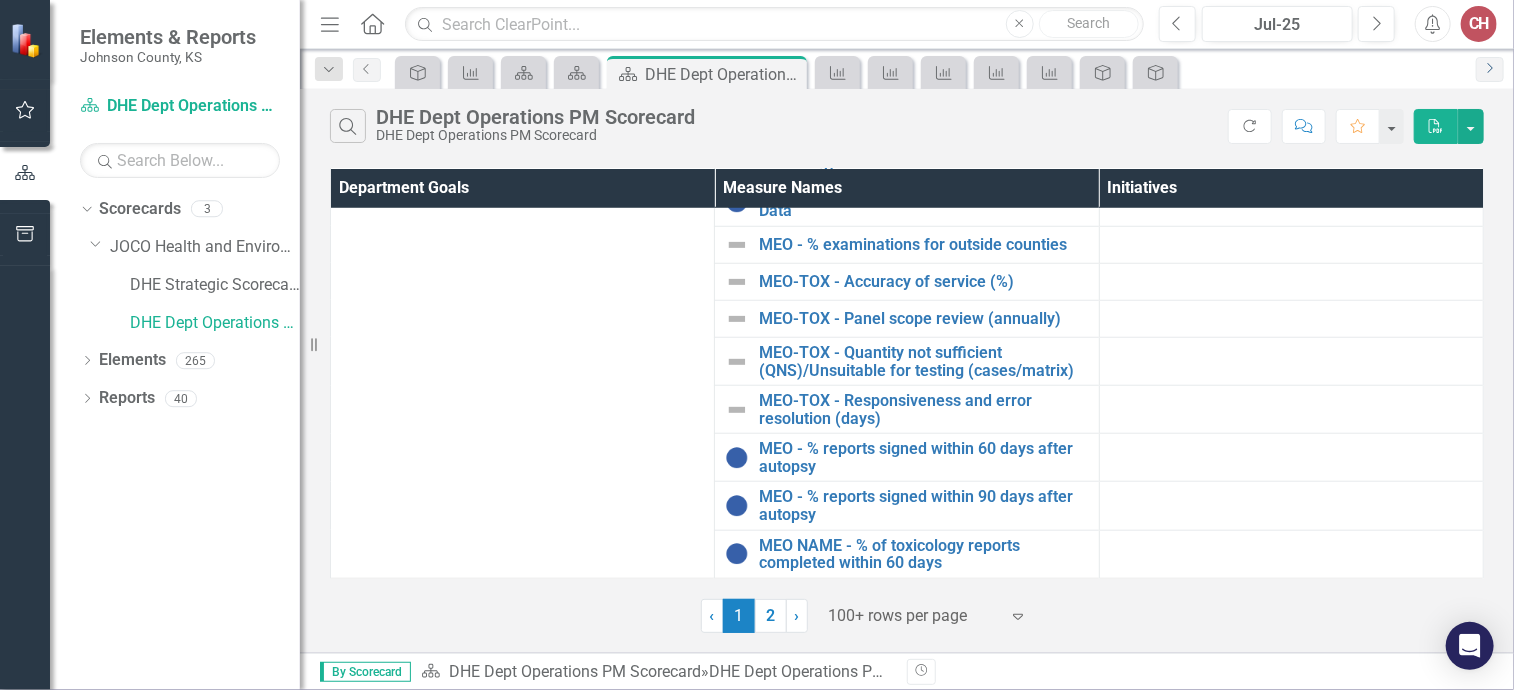 scroll, scrollTop: 4668, scrollLeft: 0, axis: vertical 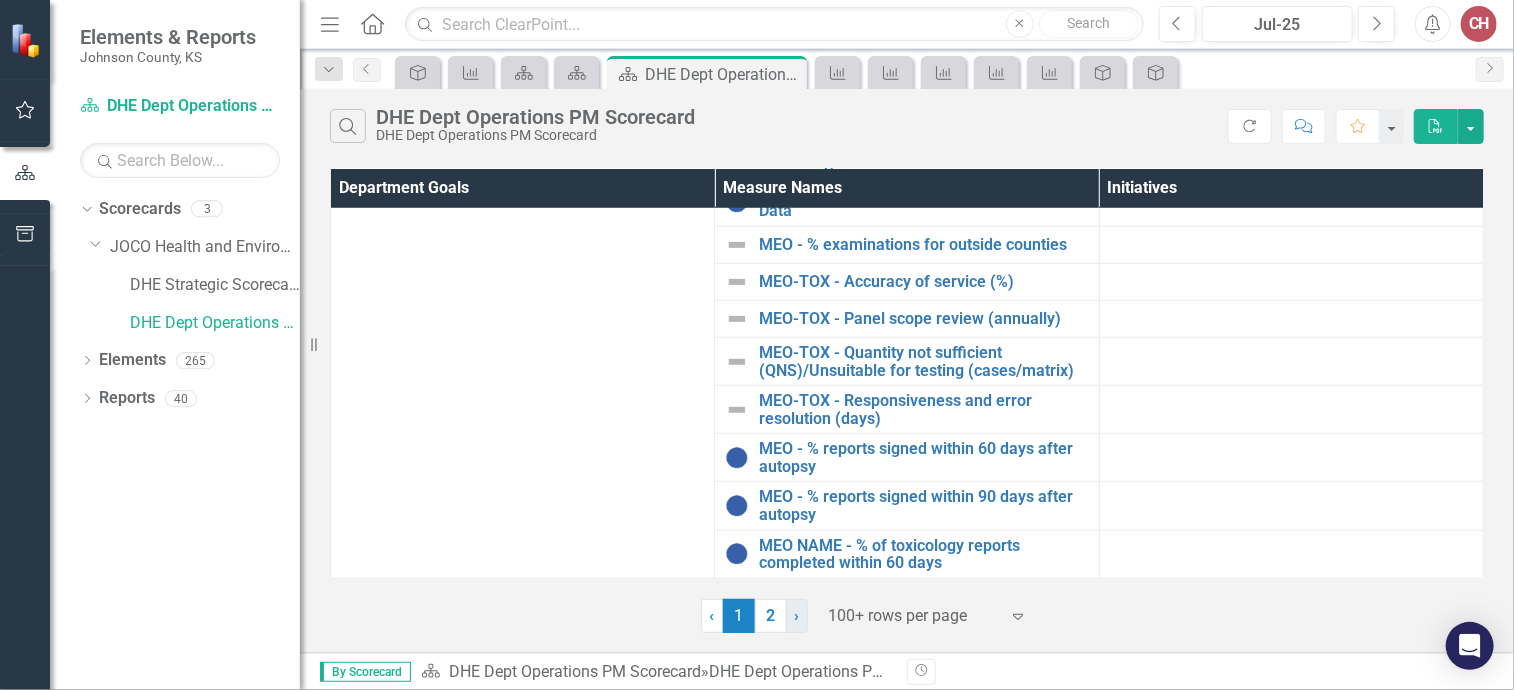 click on "› Next" at bounding box center (797, 616) 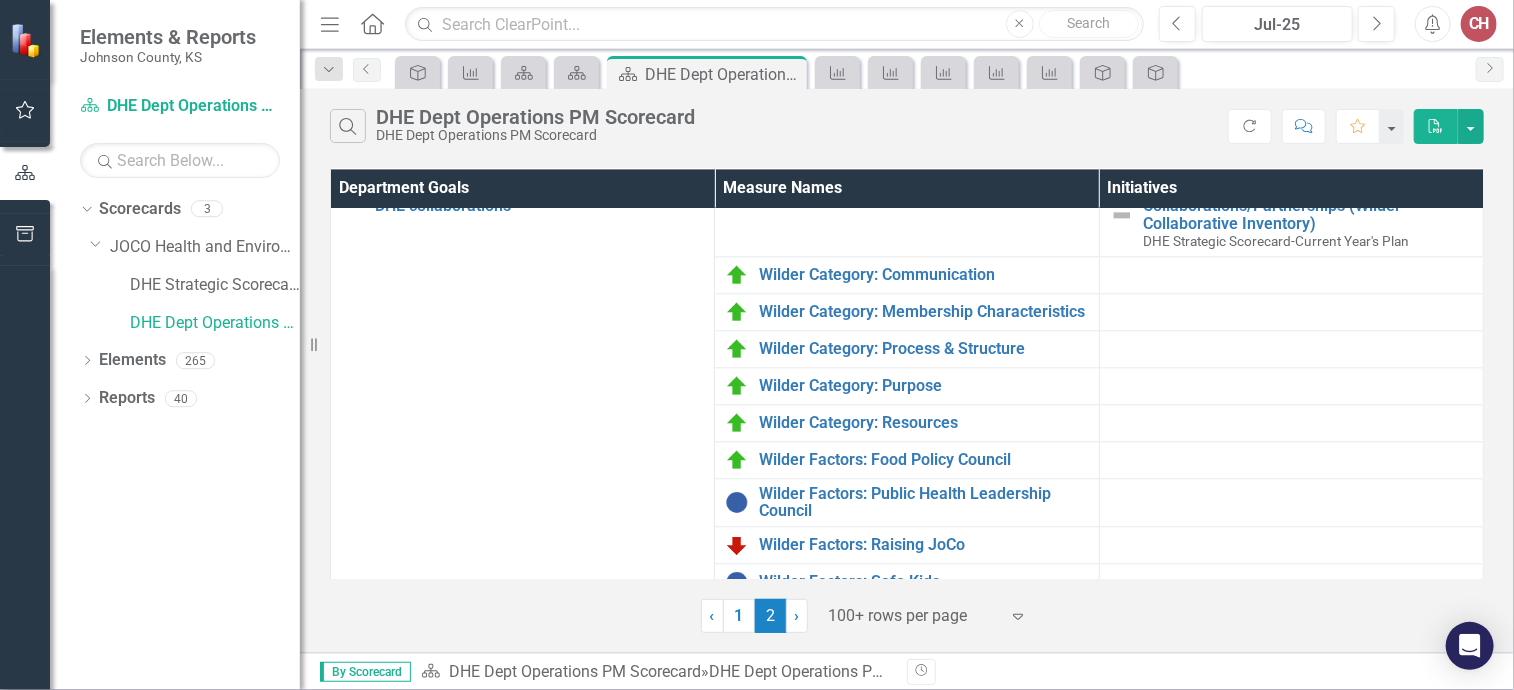 scroll, scrollTop: 2328, scrollLeft: 0, axis: vertical 